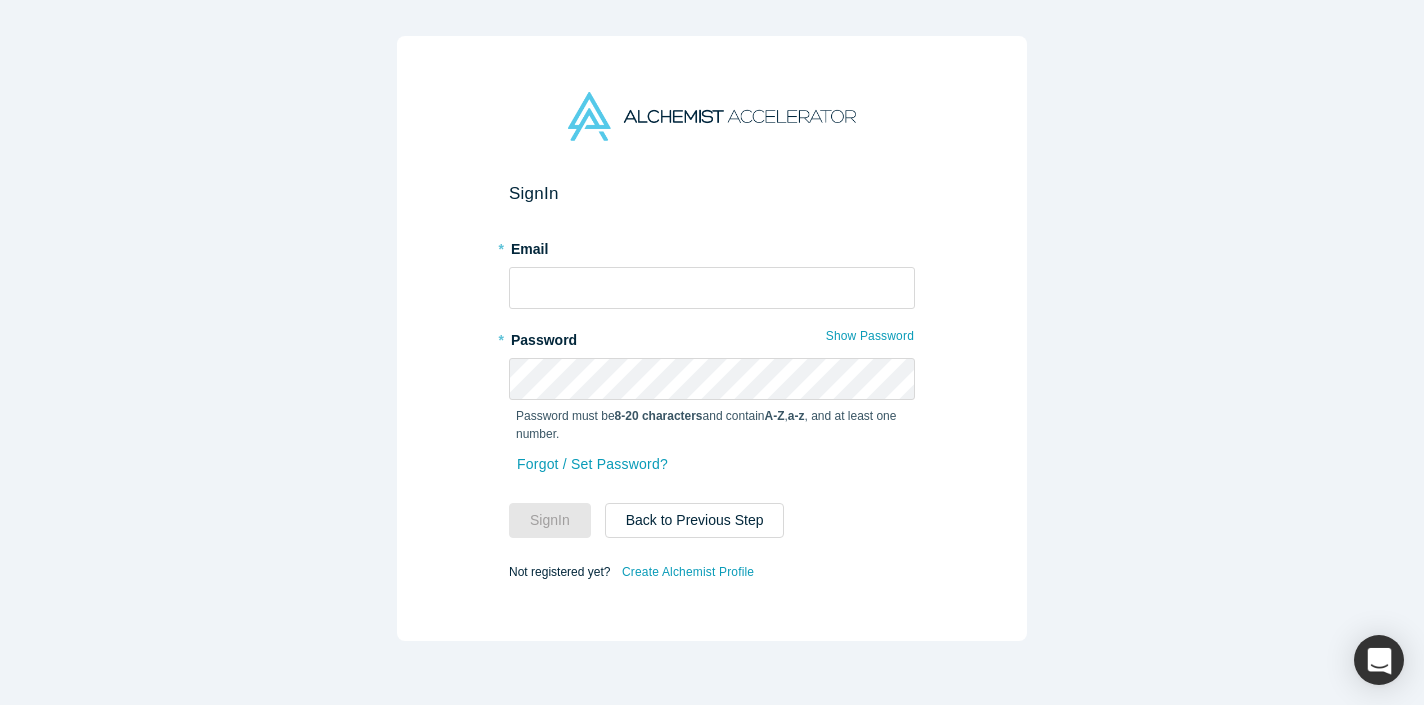 scroll, scrollTop: 0, scrollLeft: 0, axis: both 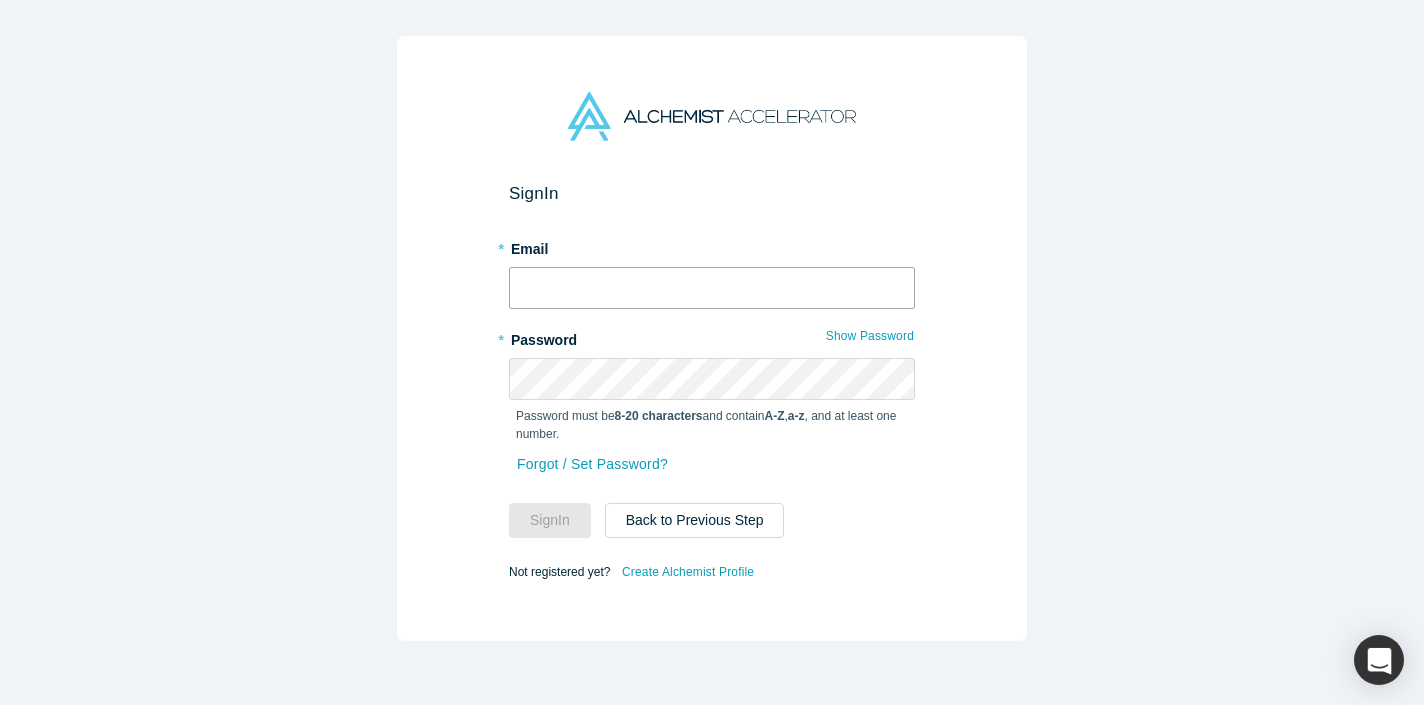 type on "[EMAIL_ADDRESS][DOMAIN_NAME]" 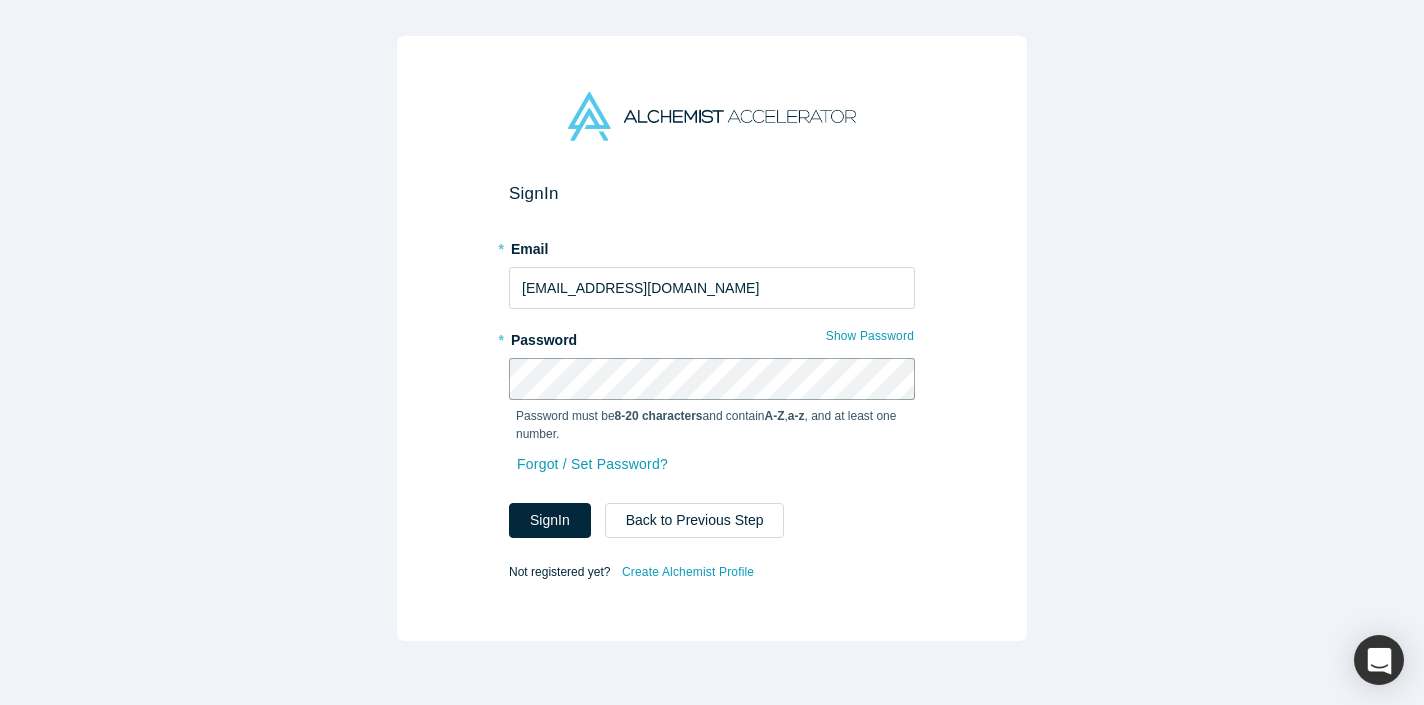 click on "Sign  In" at bounding box center [550, 520] 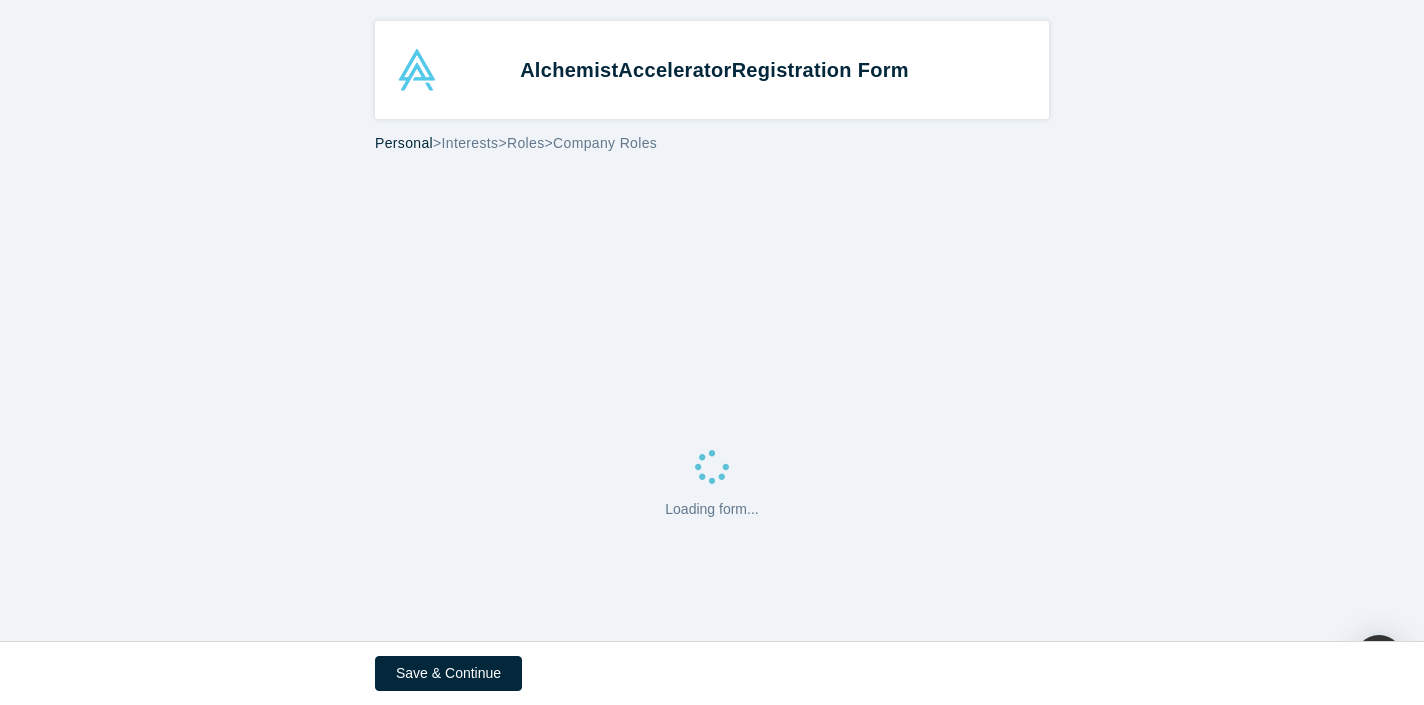 select on "CA" 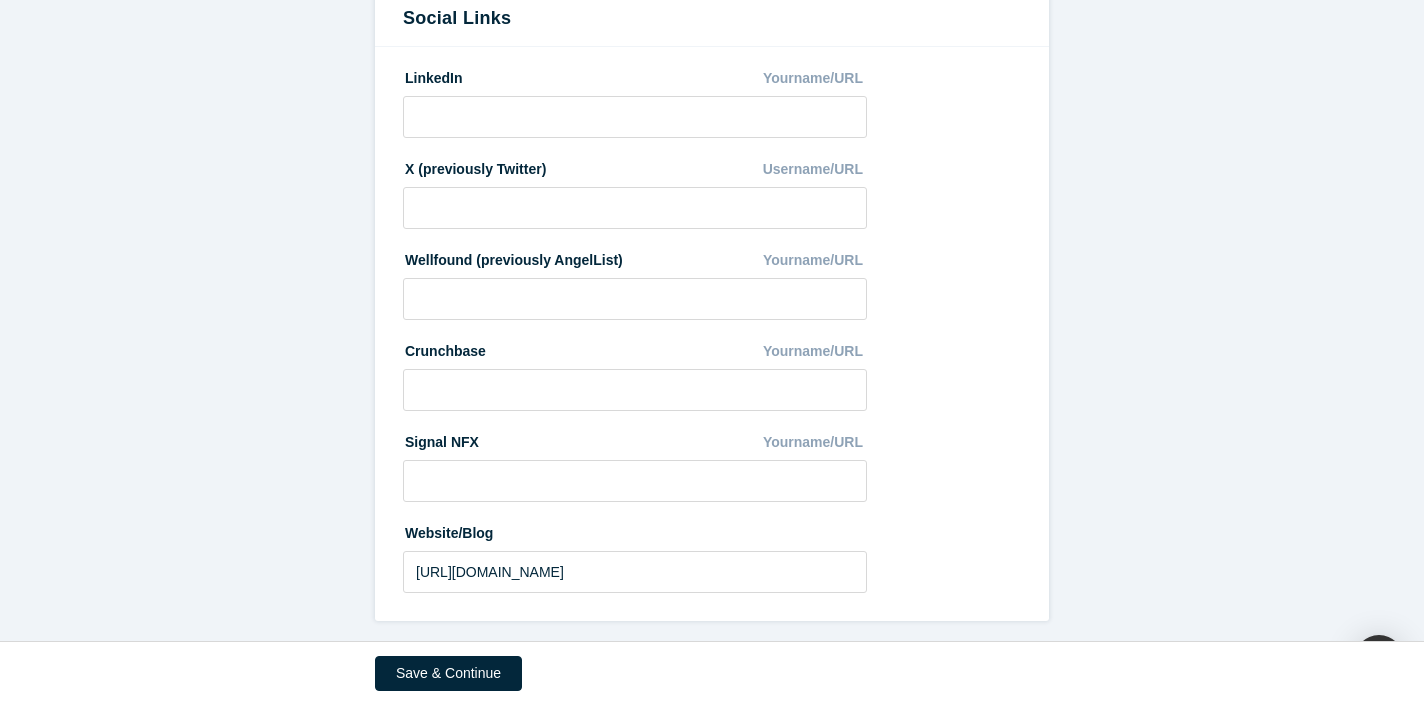 scroll, scrollTop: 1107, scrollLeft: 0, axis: vertical 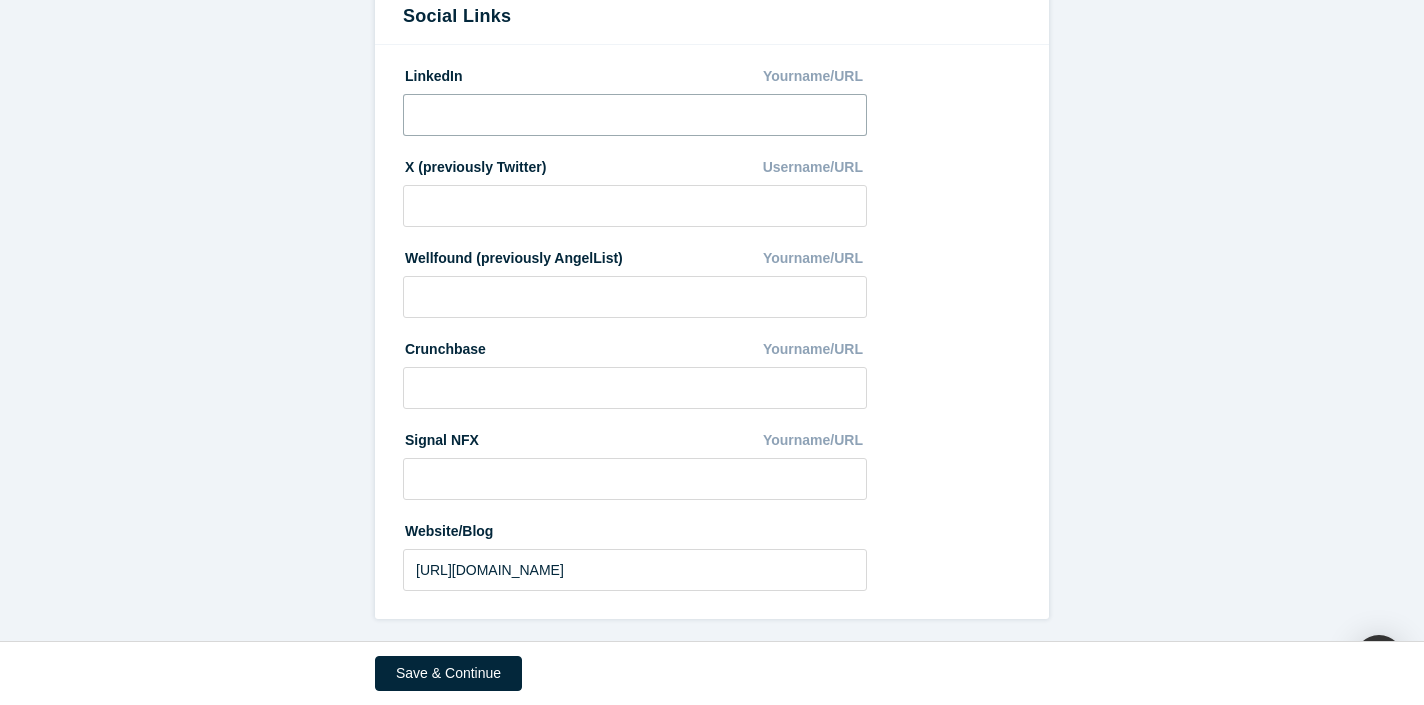 click at bounding box center (635, 115) 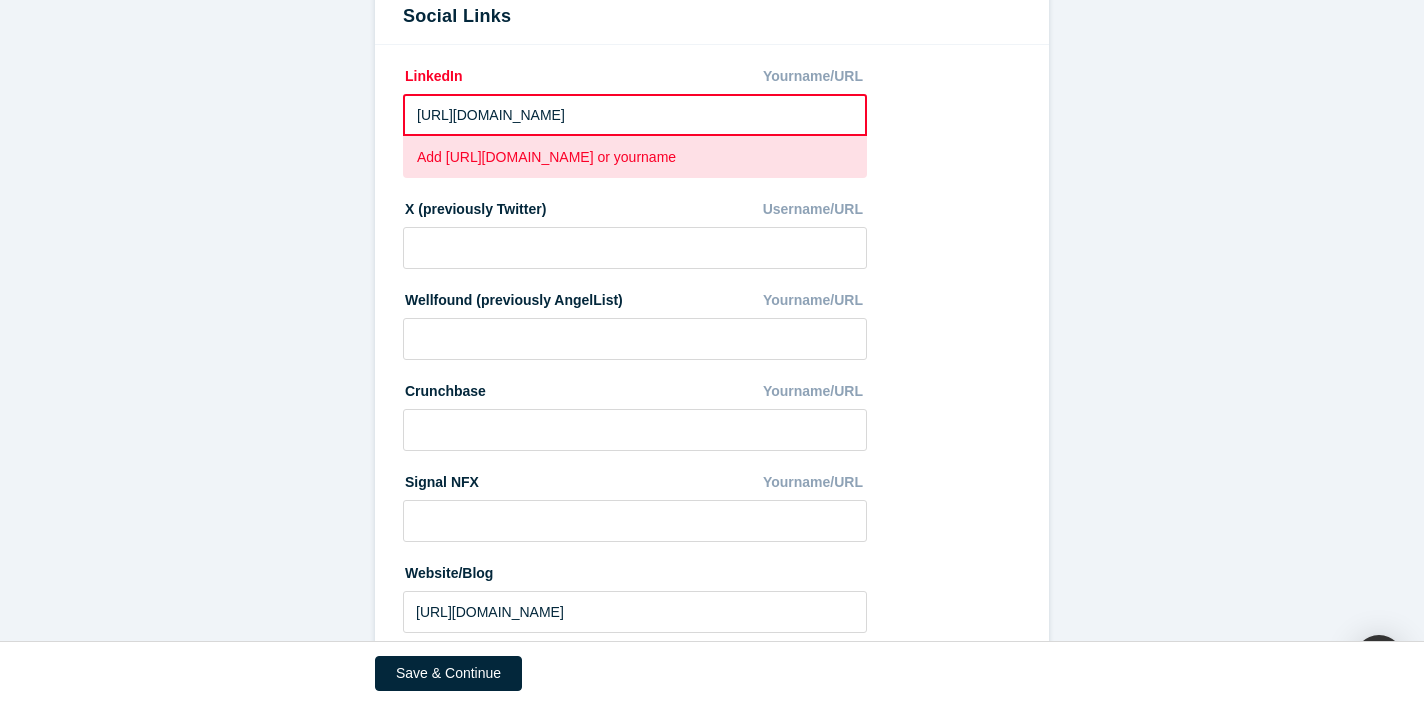 drag, startPoint x: 735, startPoint y: 117, endPoint x: 336, endPoint y: 94, distance: 399.66235 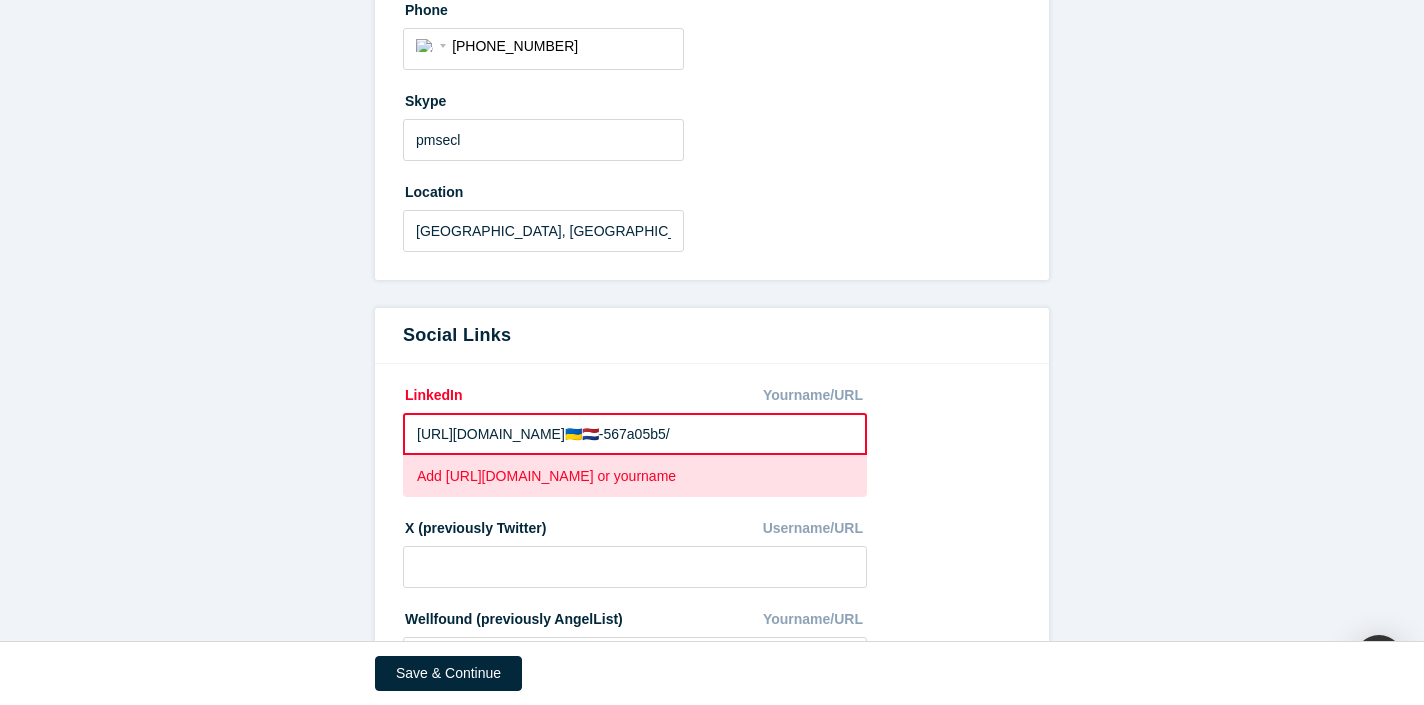 scroll, scrollTop: 692, scrollLeft: 0, axis: vertical 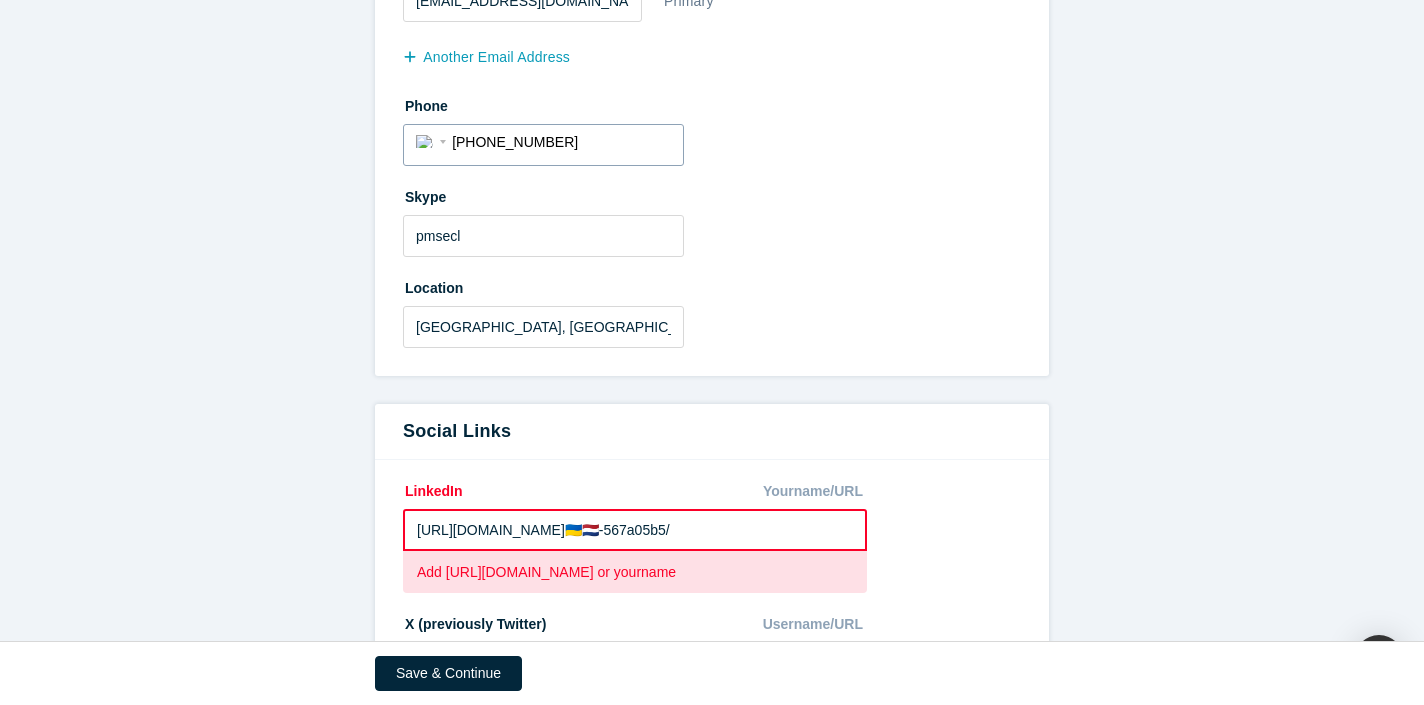 type on "[URL][DOMAIN_NAME]🇺🇦🇳🇱-567a05b5/" 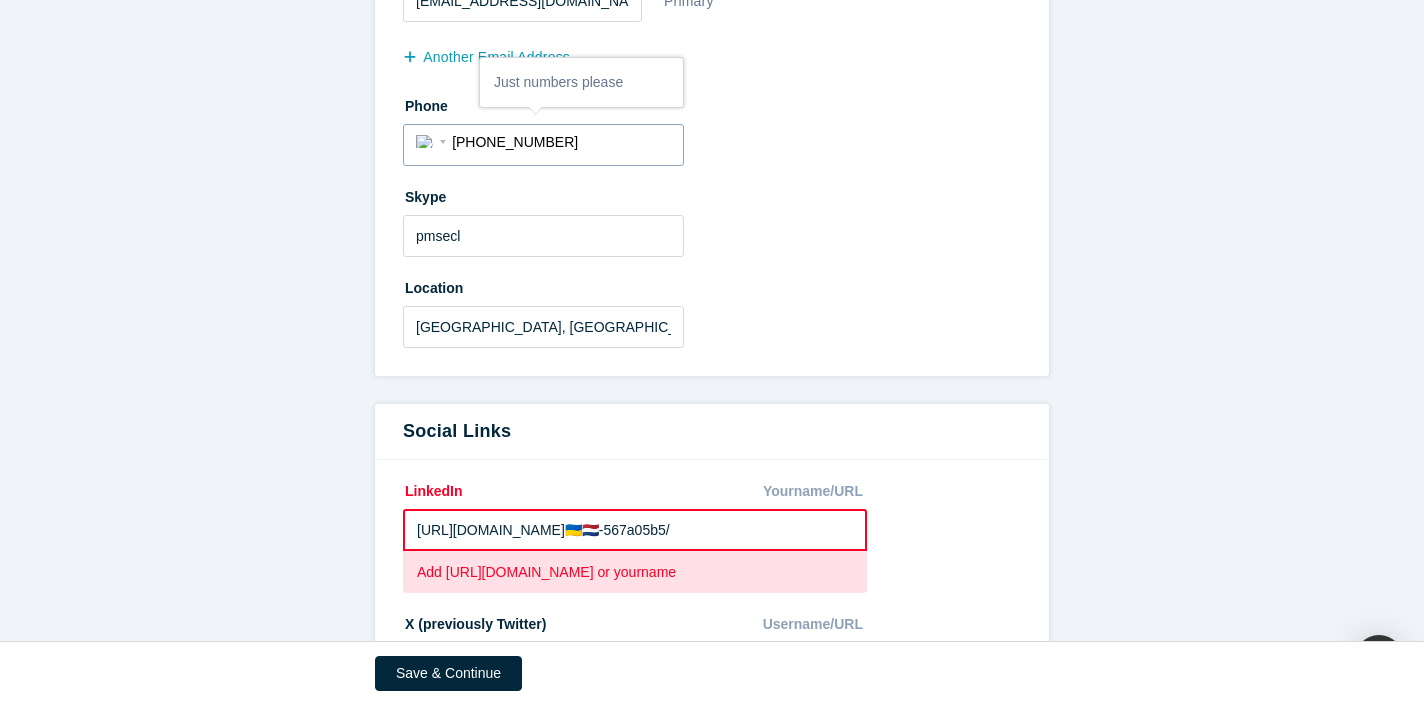 select 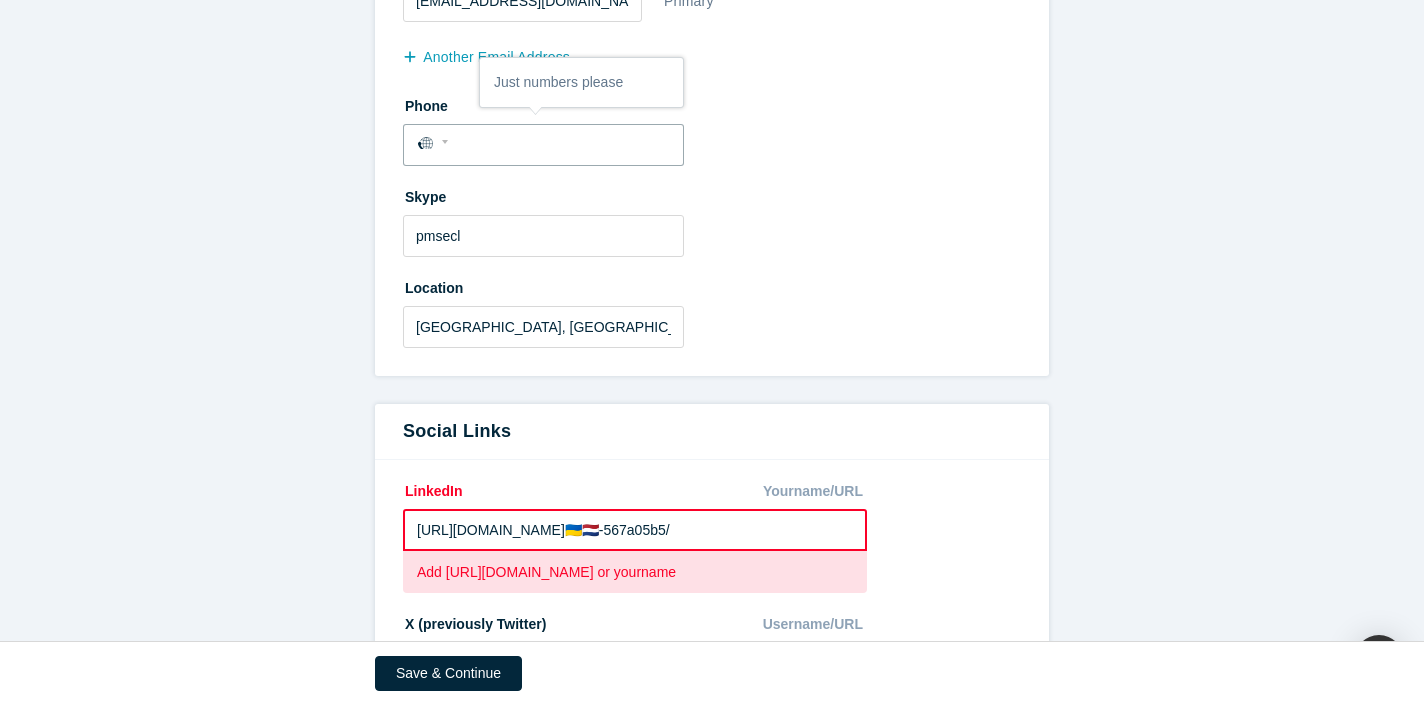 paste on "[PHONE_NUMBER]" 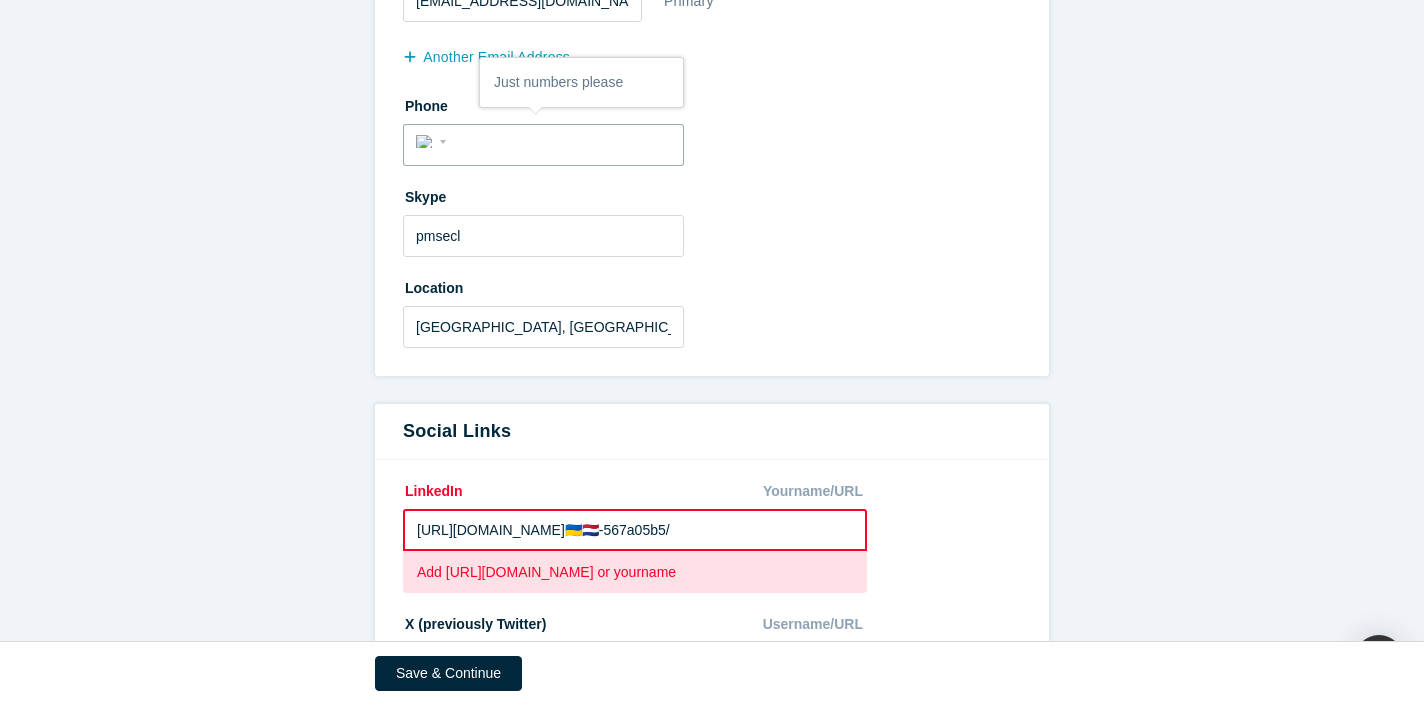 select on "NL" 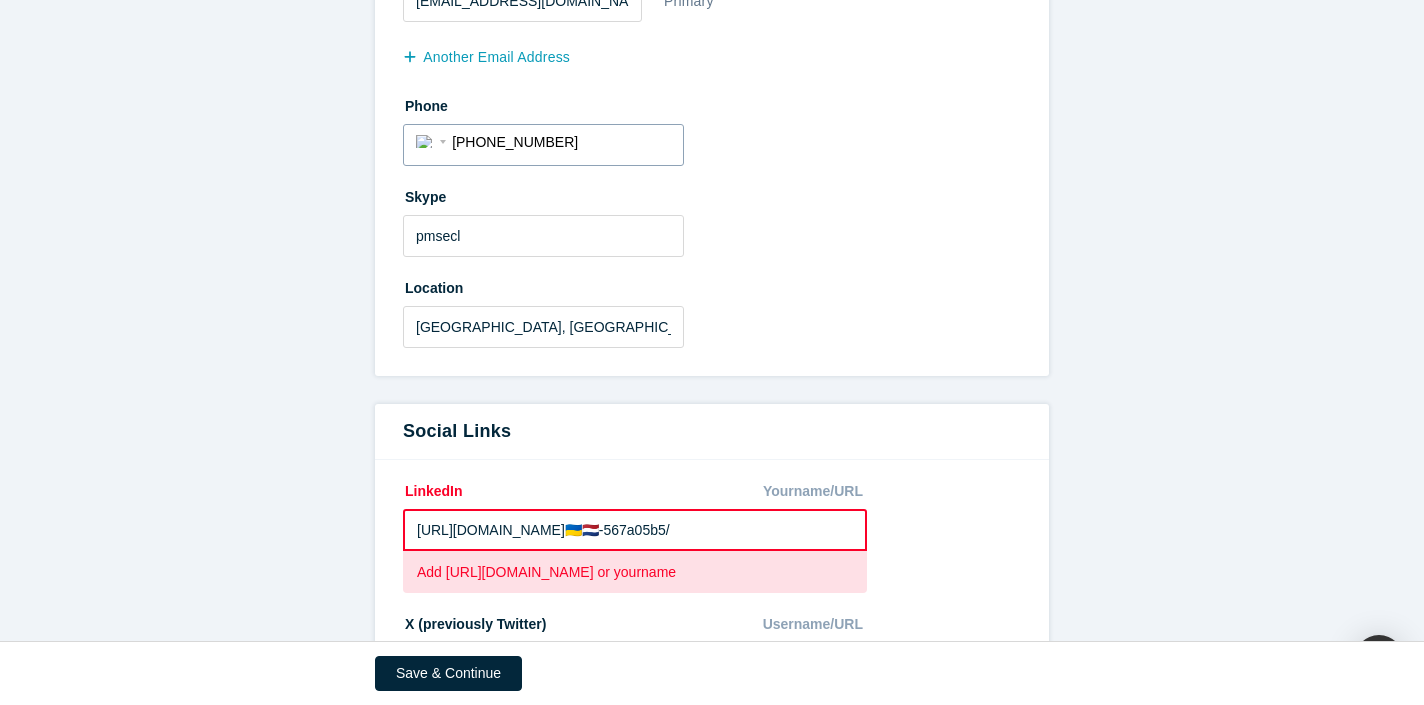 click on "[PHONE_NUMBER]" at bounding box center (561, 142) 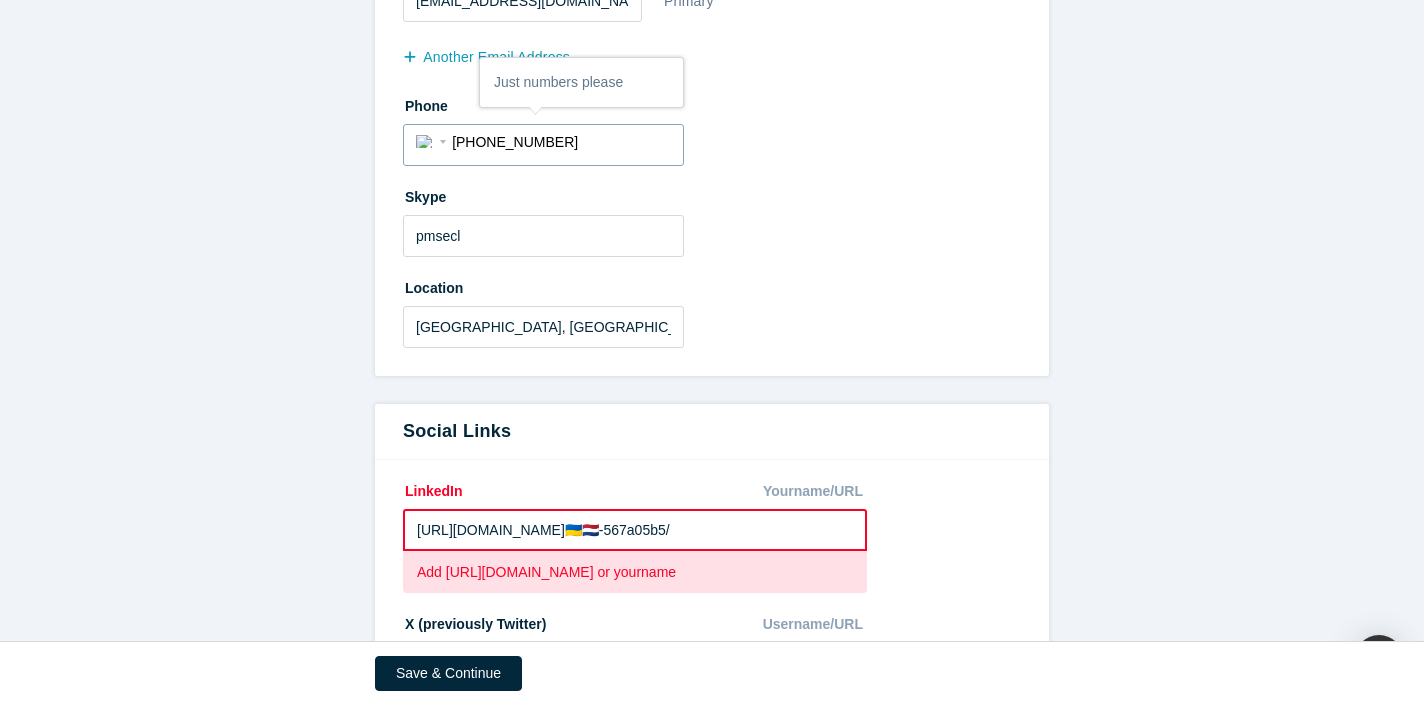 click on "[PHONE_NUMBER]" at bounding box center [561, 142] 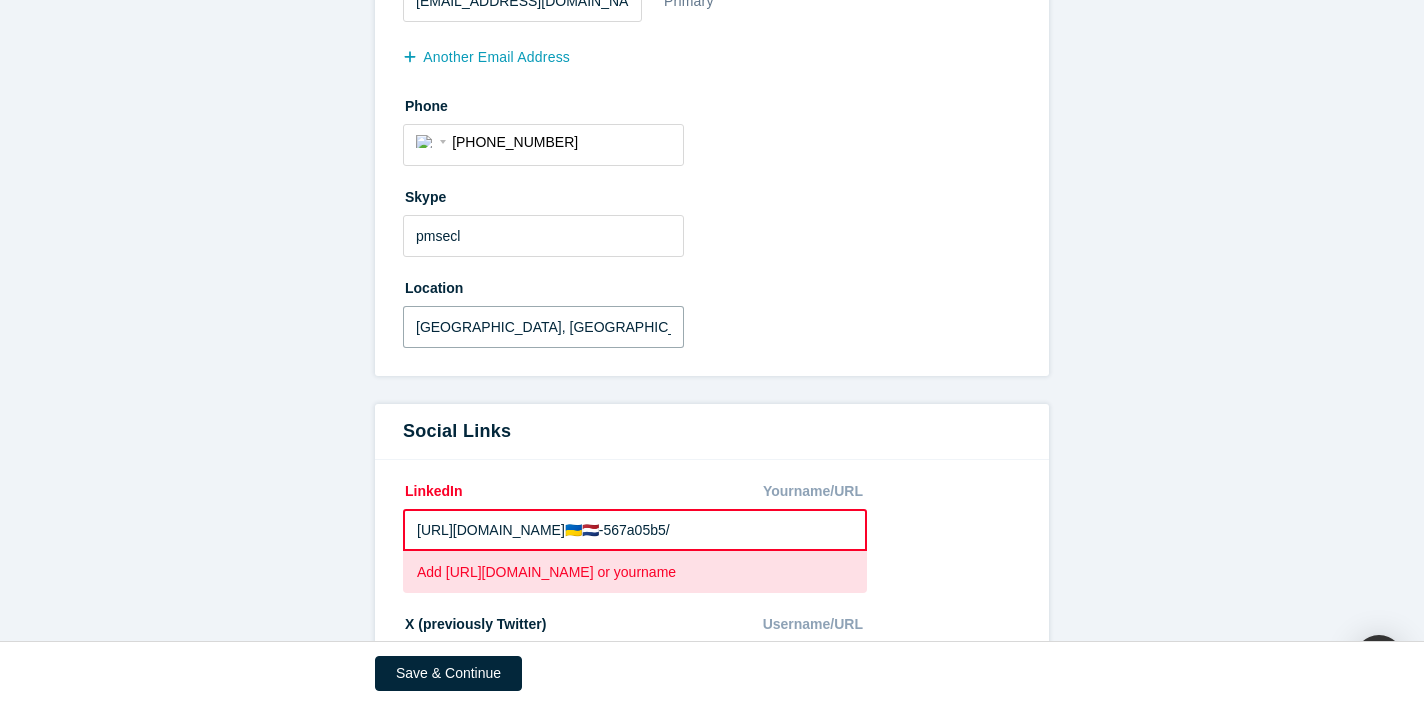 drag, startPoint x: 559, startPoint y: 323, endPoint x: 368, endPoint y: 321, distance: 191.01047 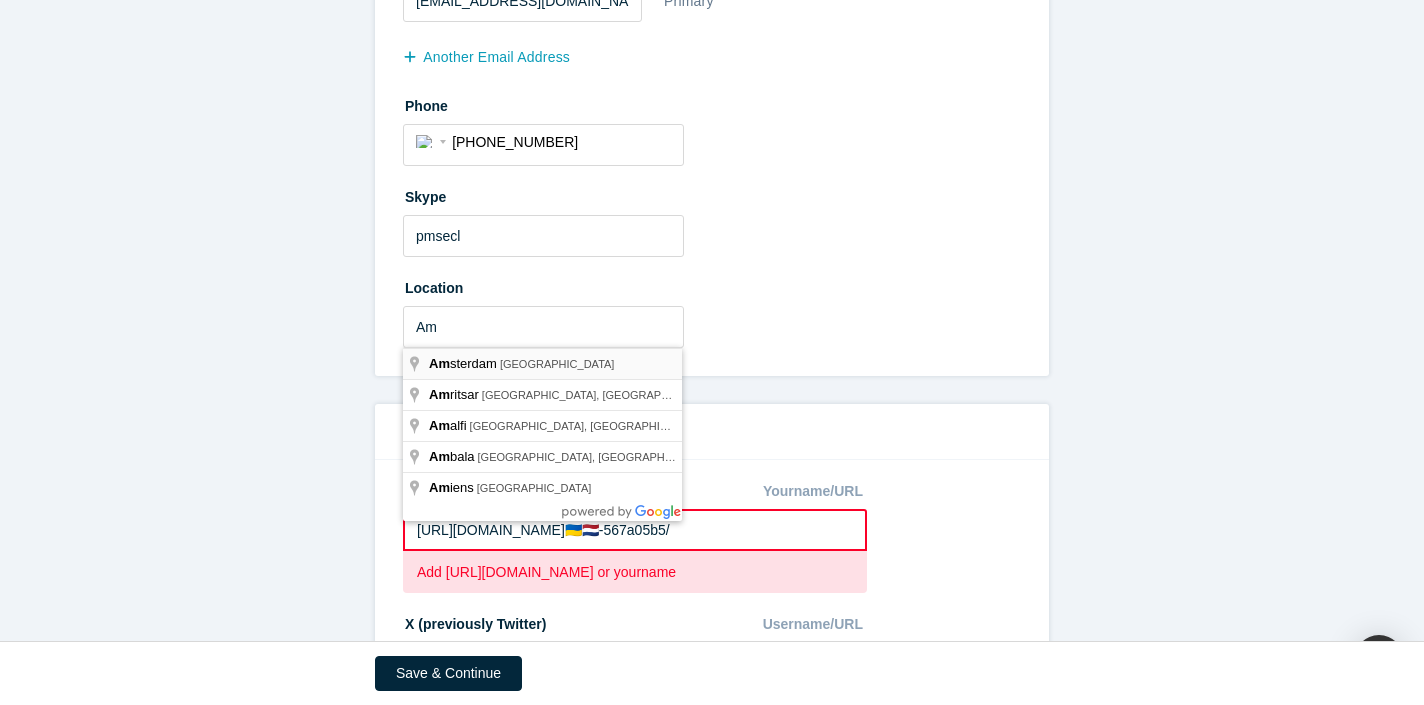 type on "[GEOGRAPHIC_DATA], [GEOGRAPHIC_DATA]" 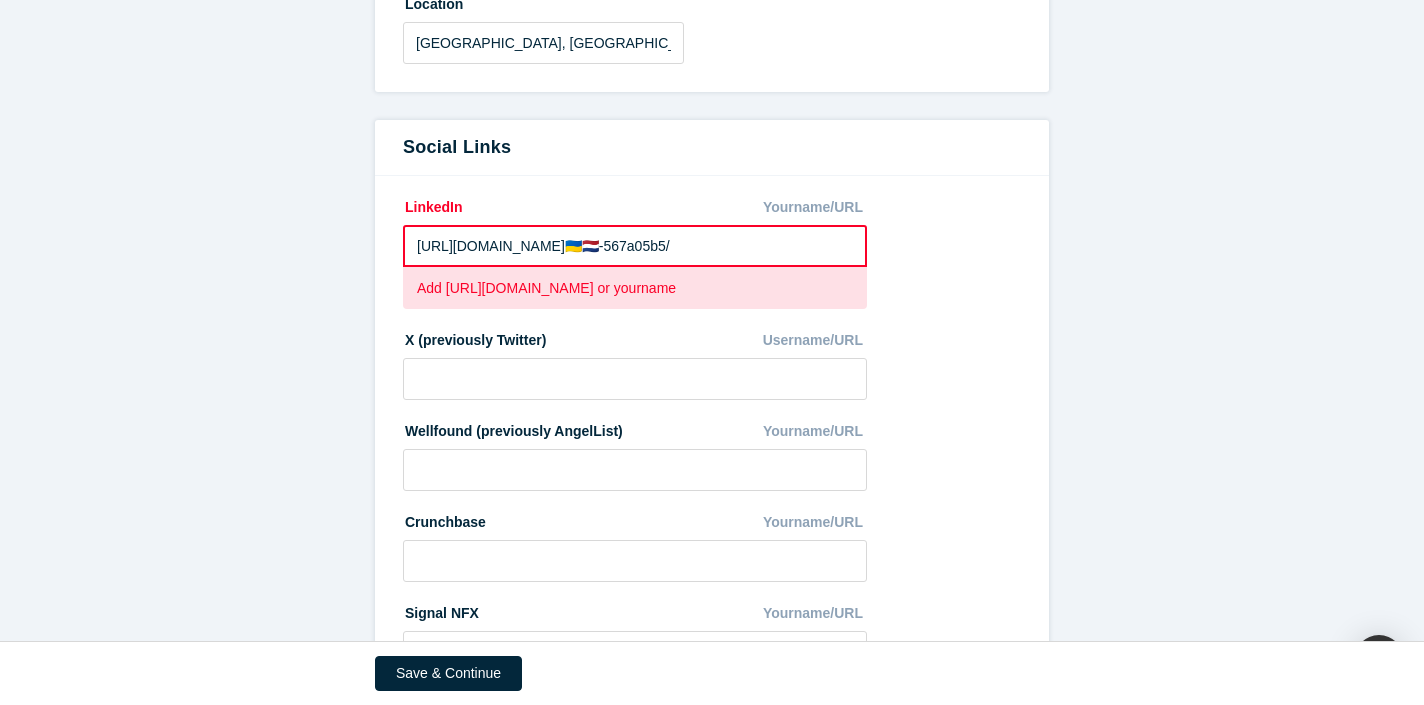 scroll, scrollTop: 981, scrollLeft: 0, axis: vertical 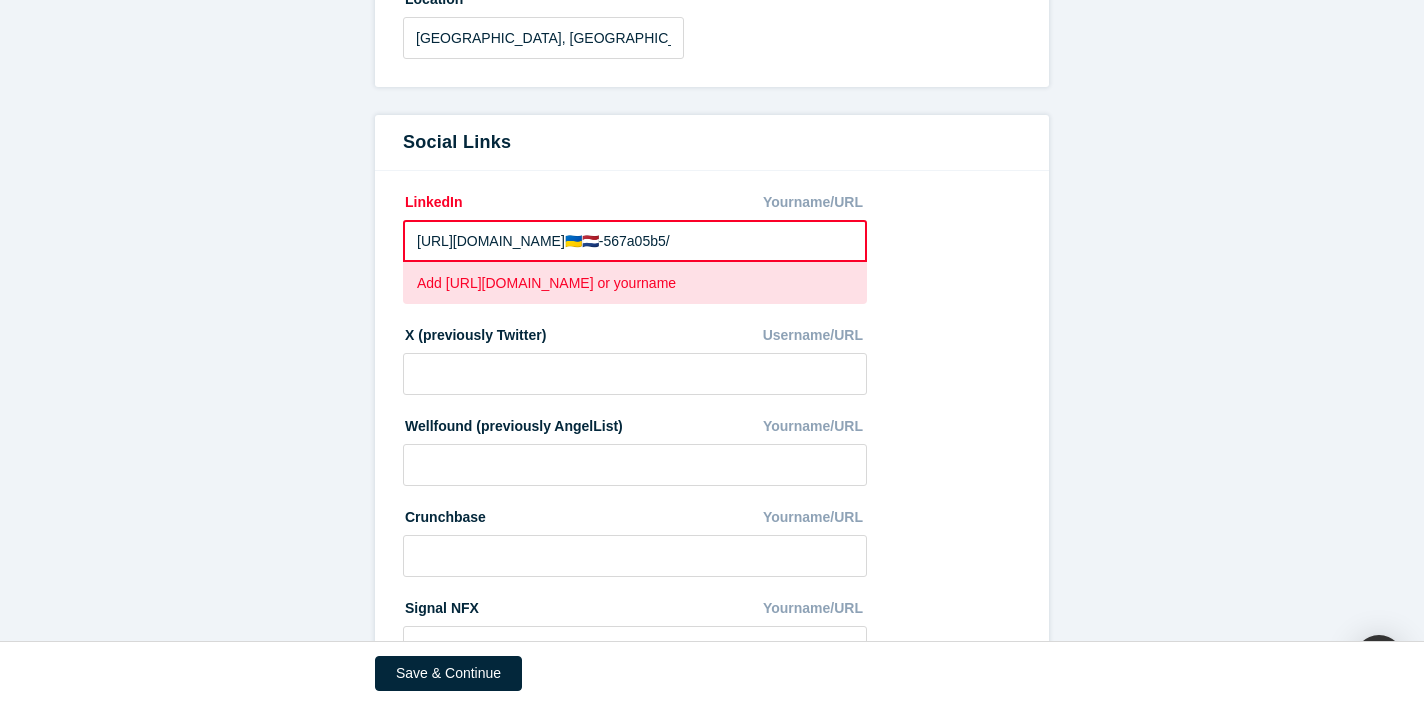 click on "LinkedIn Yourname/URL [URL][DOMAIN_NAME]🇺🇦🇳🇱-567a05b5/ Add [URL][DOMAIN_NAME] or yourname X (previously Twitter) Username/URL Wellfound (previously AngelList) Yourname/URL Crunchbase Yourname/URL Signal NFX Yourname/URL Website/Blog [URL][DOMAIN_NAME]" at bounding box center [712, 479] 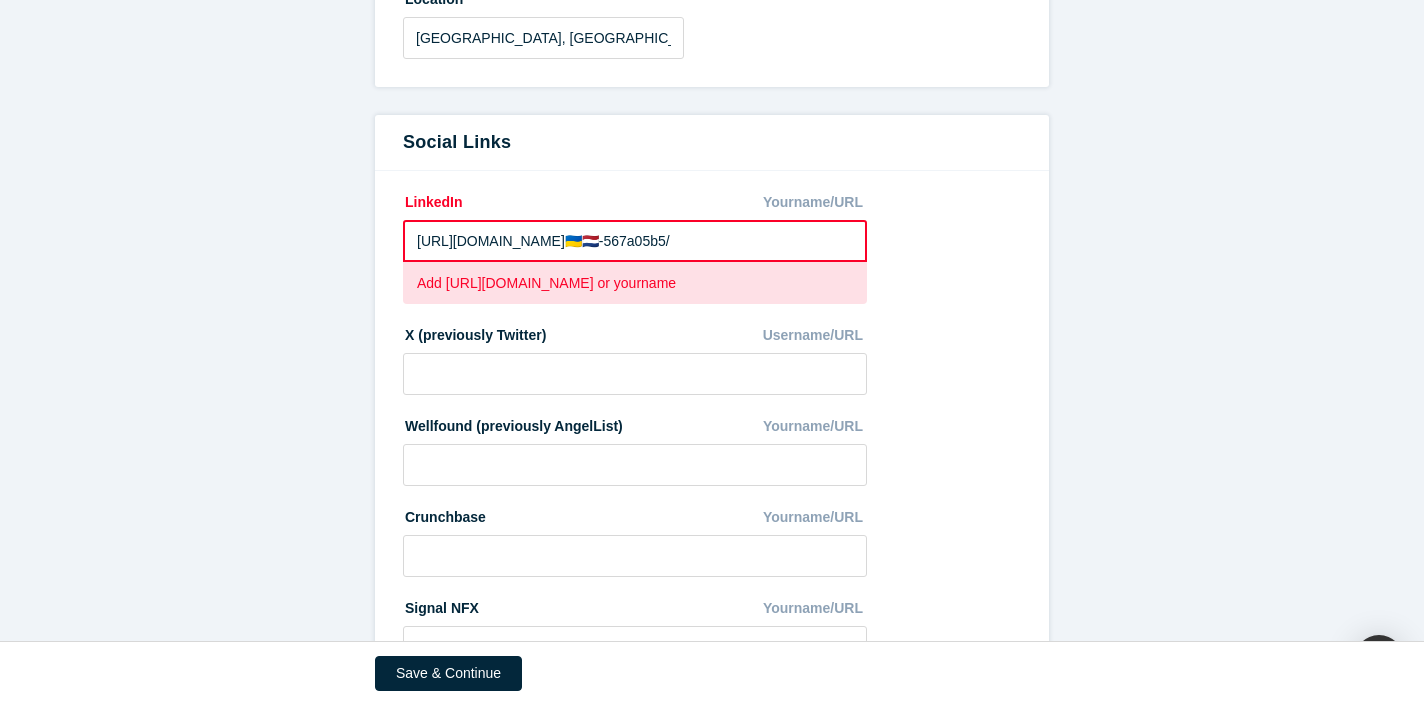 click on "[URL][DOMAIN_NAME]🇺🇦🇳🇱-567a05b5/" at bounding box center [635, 241] 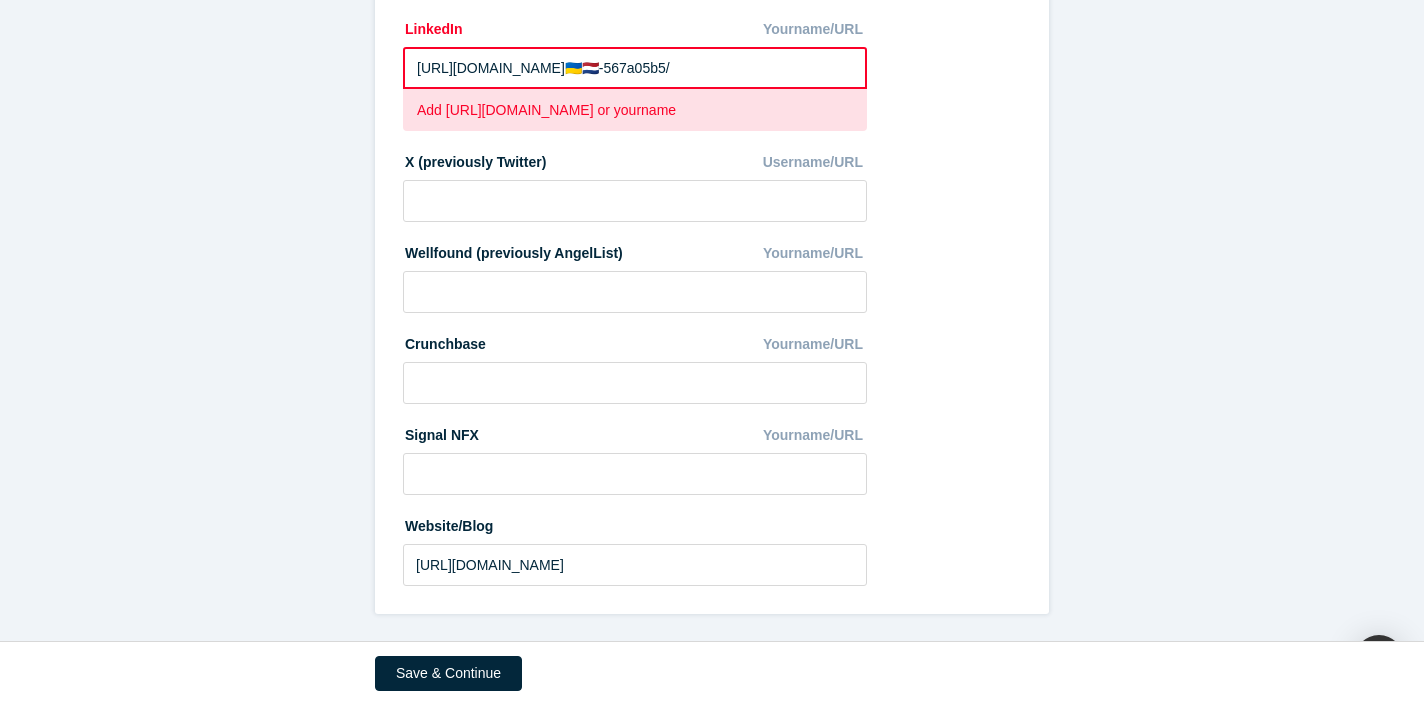 scroll, scrollTop: 1153, scrollLeft: 0, axis: vertical 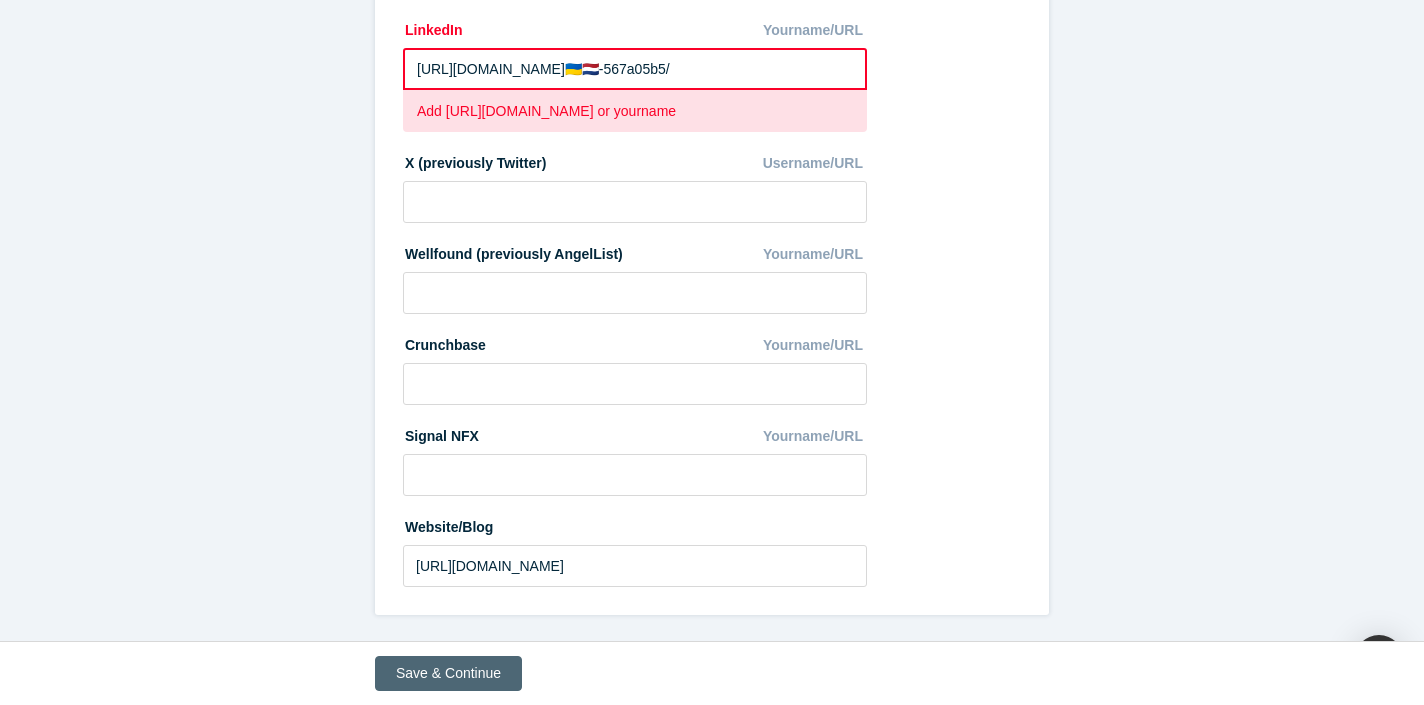 click on "Save & Continue" at bounding box center [448, 673] 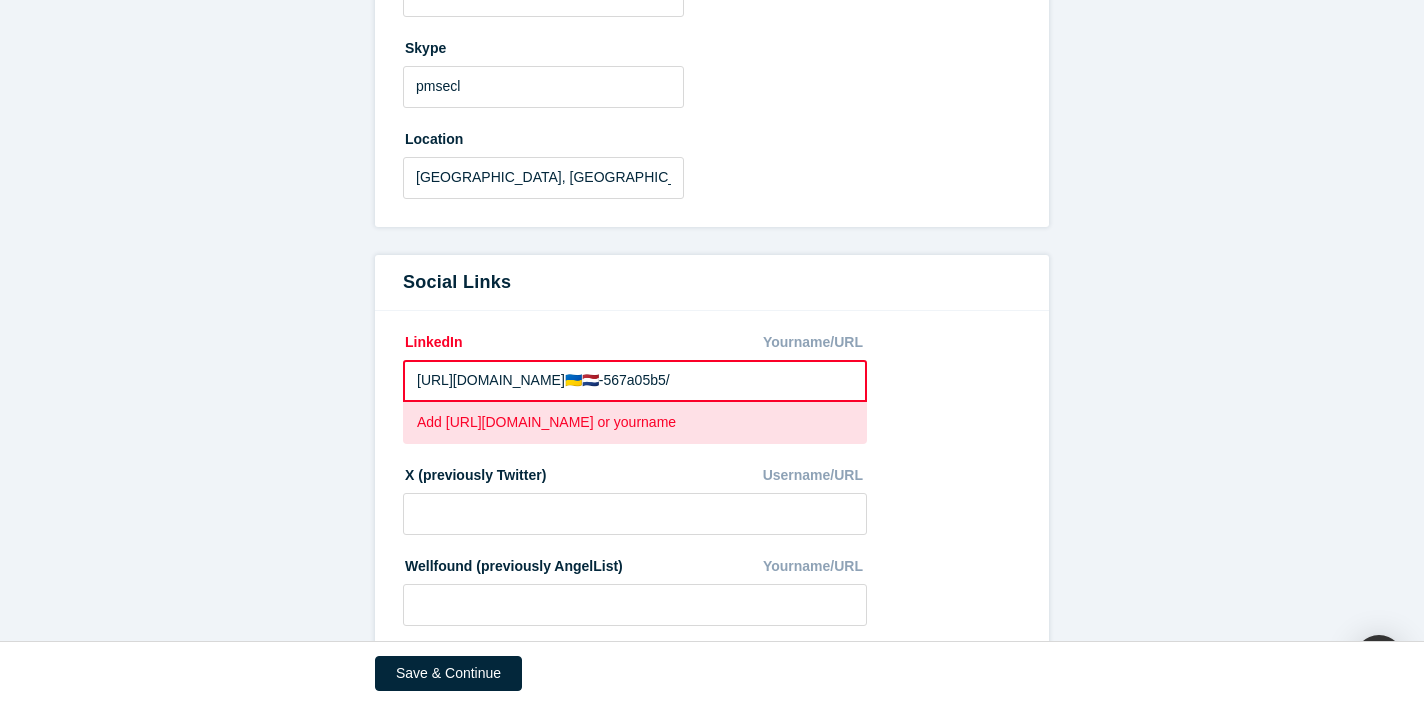 scroll, scrollTop: 1056, scrollLeft: 0, axis: vertical 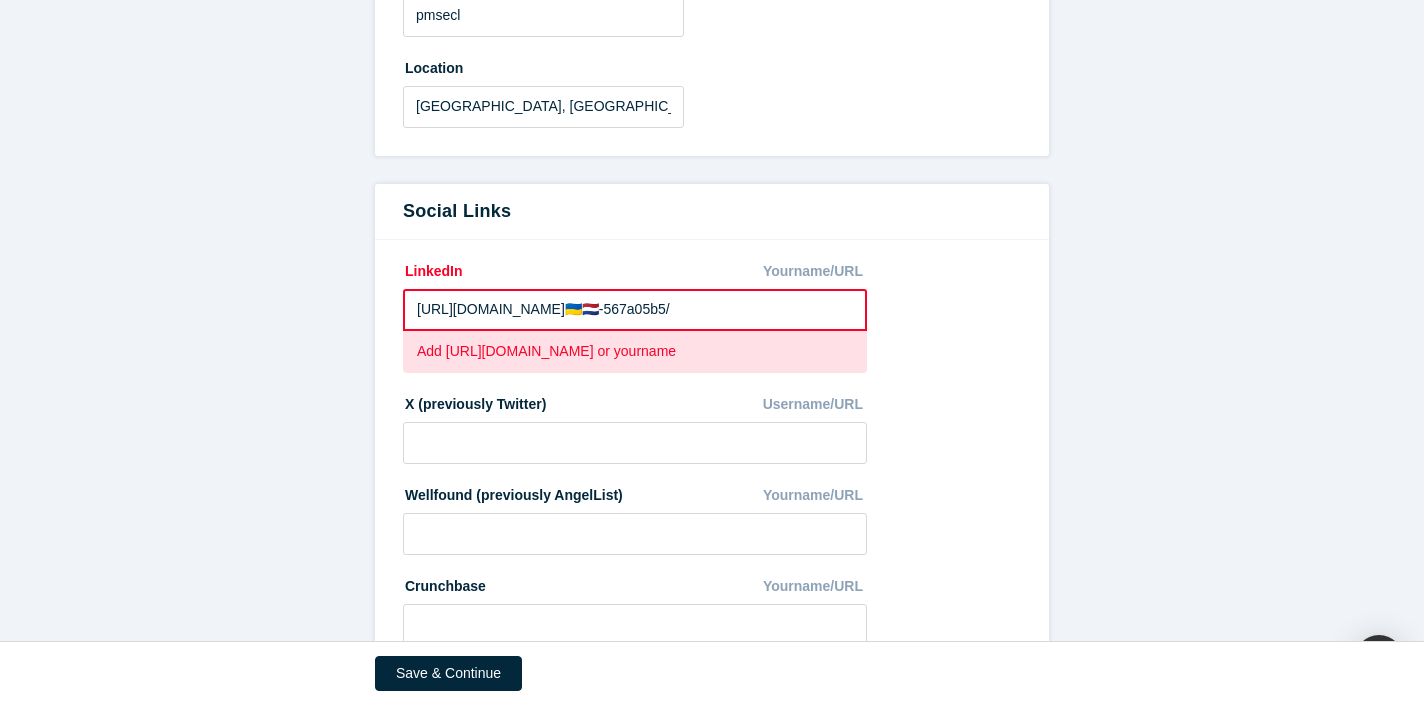 click on "[URL][DOMAIN_NAME]🇺🇦🇳🇱-567a05b5/" at bounding box center [635, 310] 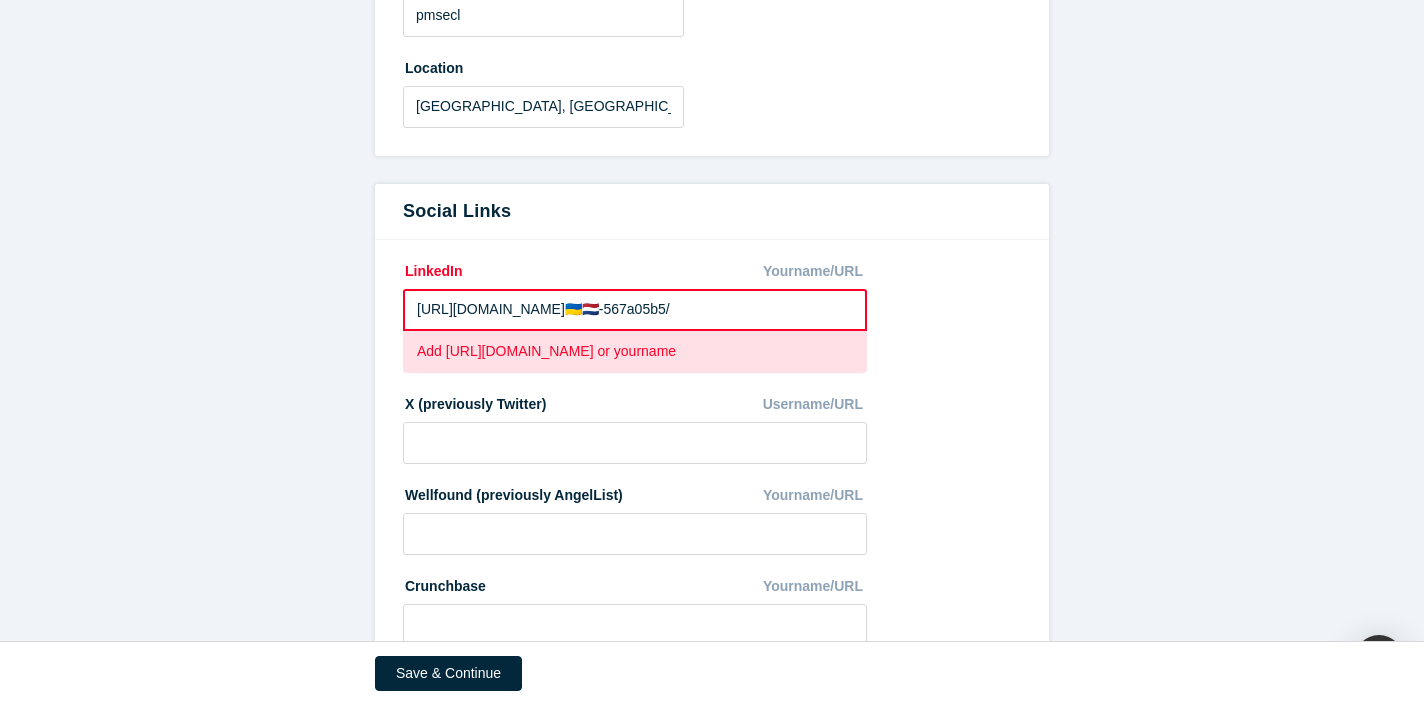 click on "[URL][DOMAIN_NAME]🇺🇦🇳🇱-567a05b5/" at bounding box center (635, 310) 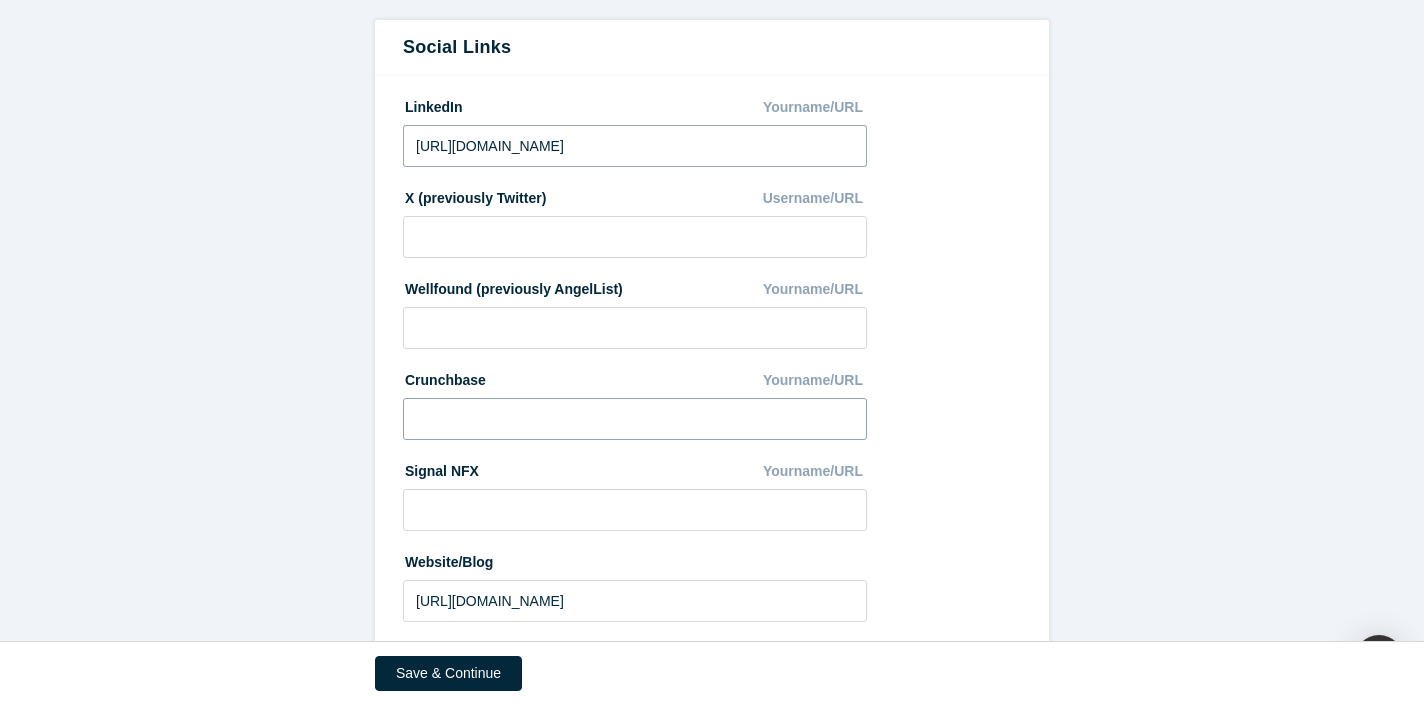 scroll, scrollTop: 1079, scrollLeft: 0, axis: vertical 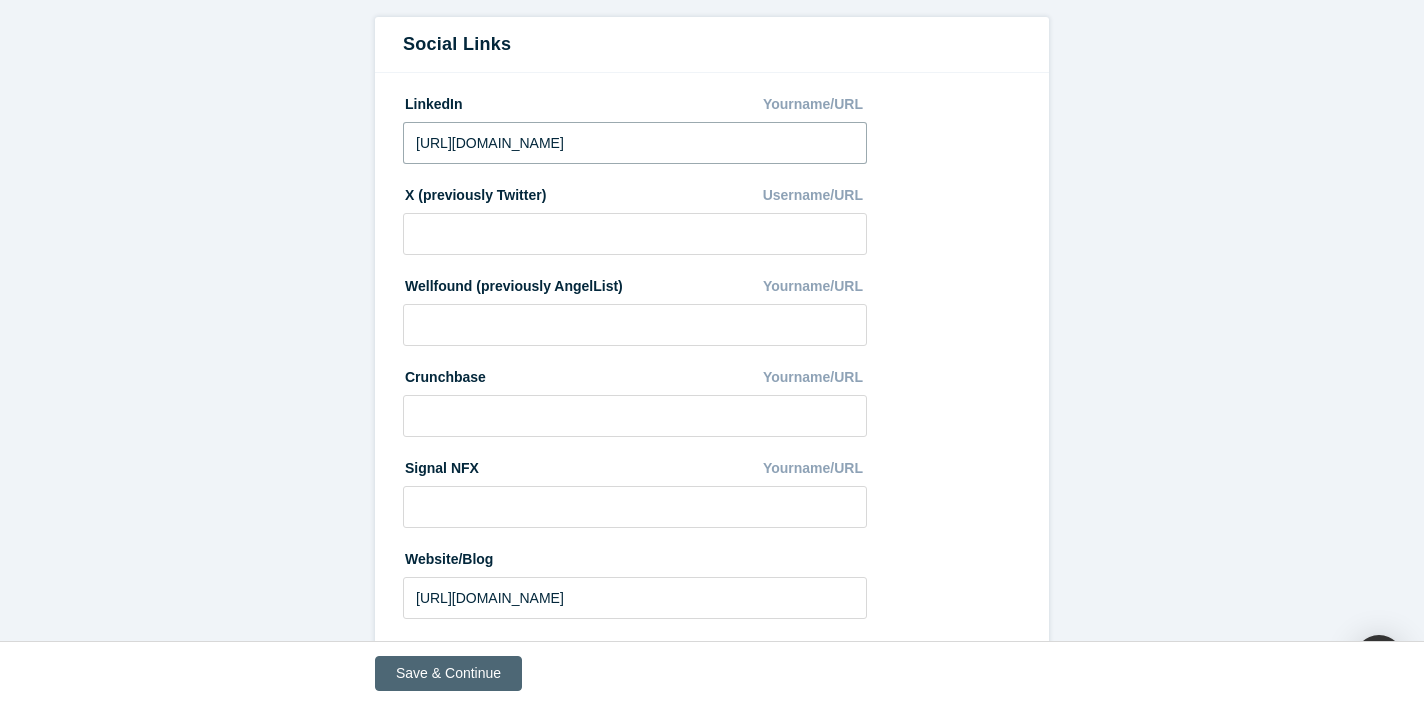 type on "[URL][DOMAIN_NAME]" 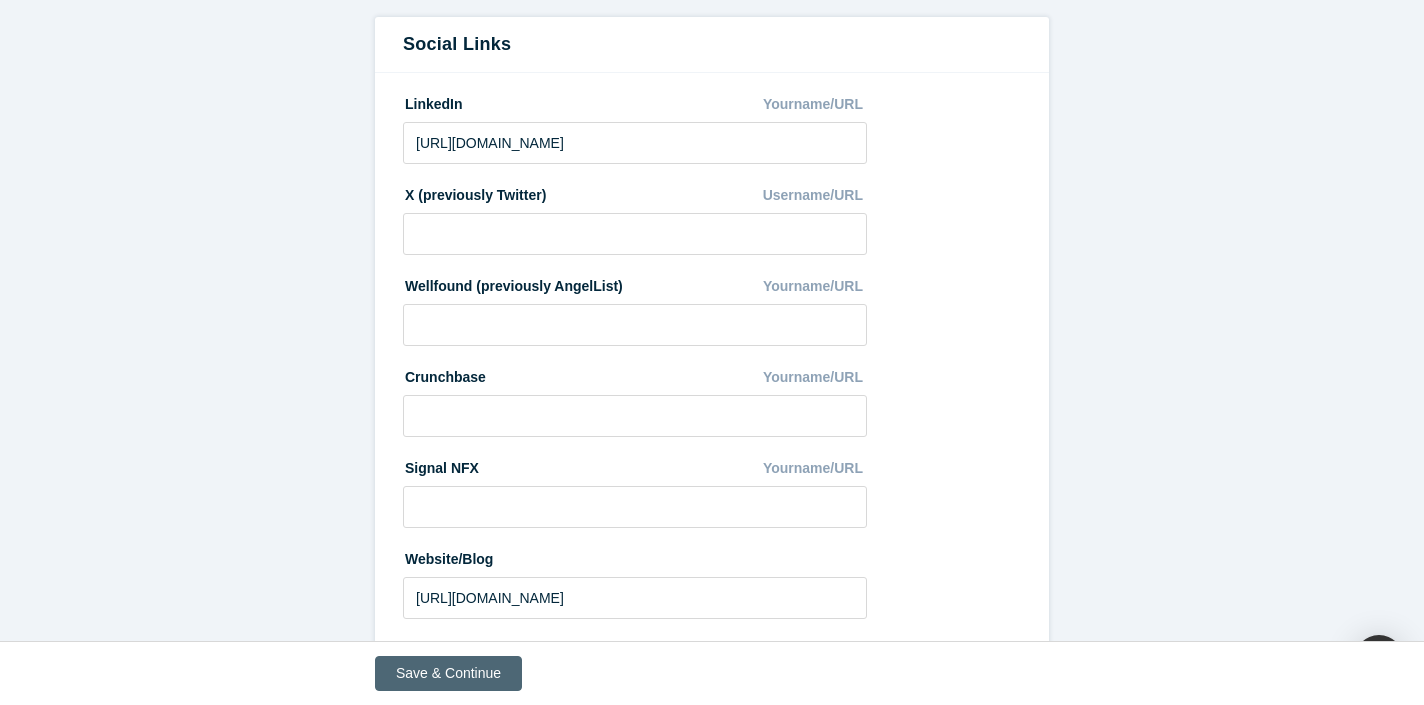 click on "Save & Continue" at bounding box center [448, 673] 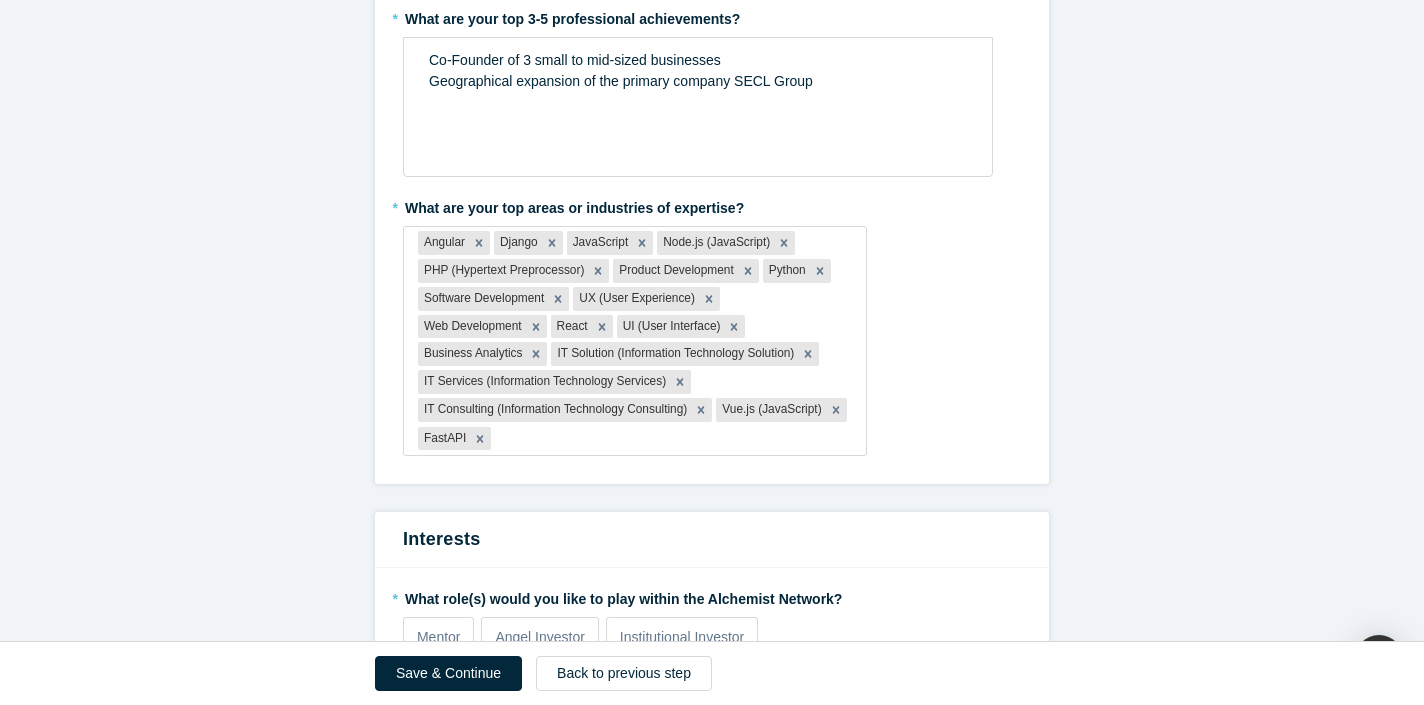 scroll, scrollTop: 241, scrollLeft: 0, axis: vertical 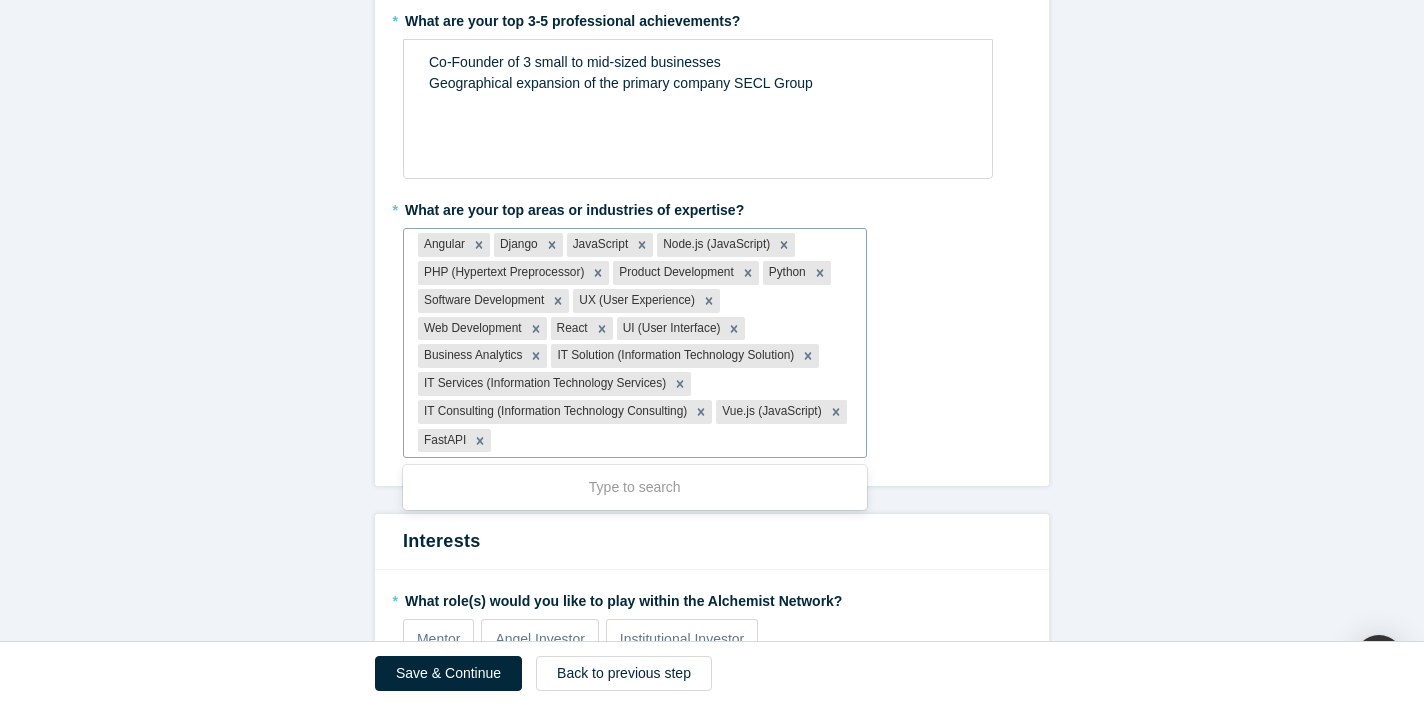 click at bounding box center [673, 440] 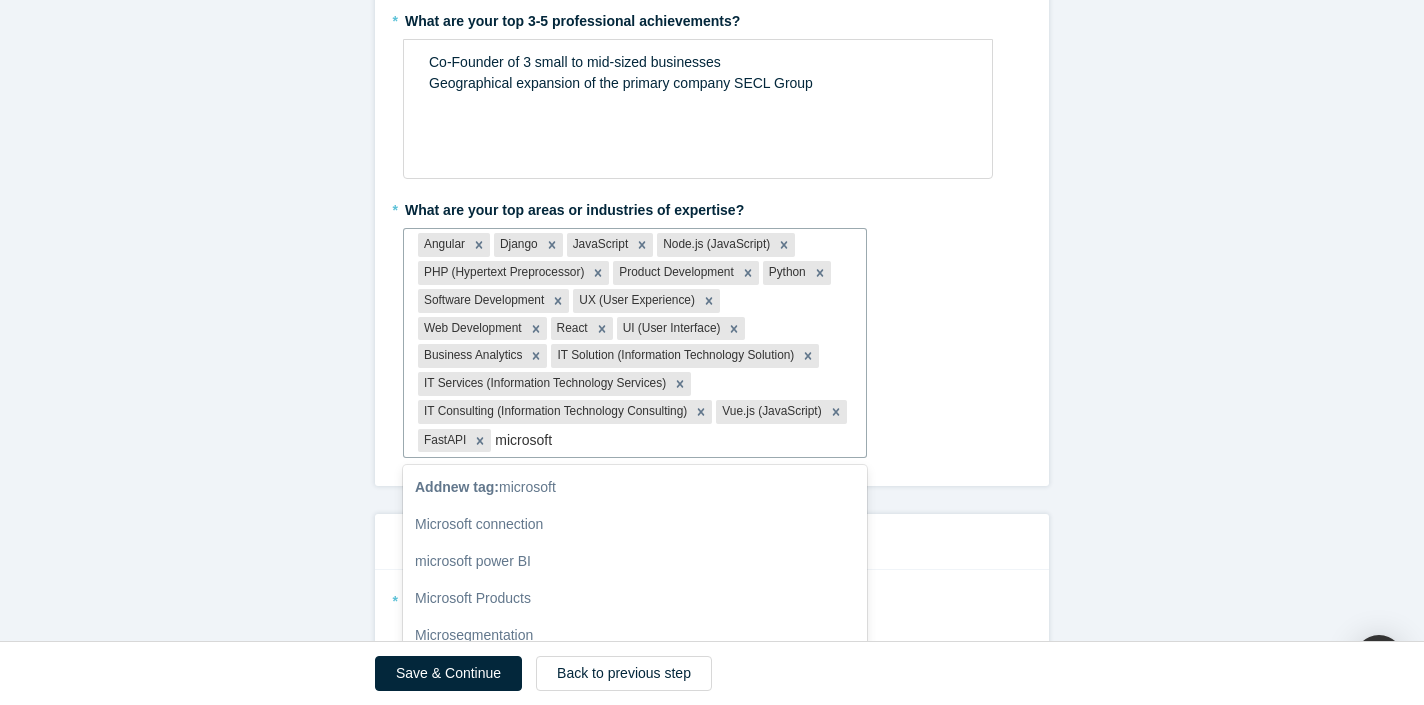 scroll, scrollTop: 0, scrollLeft: 0, axis: both 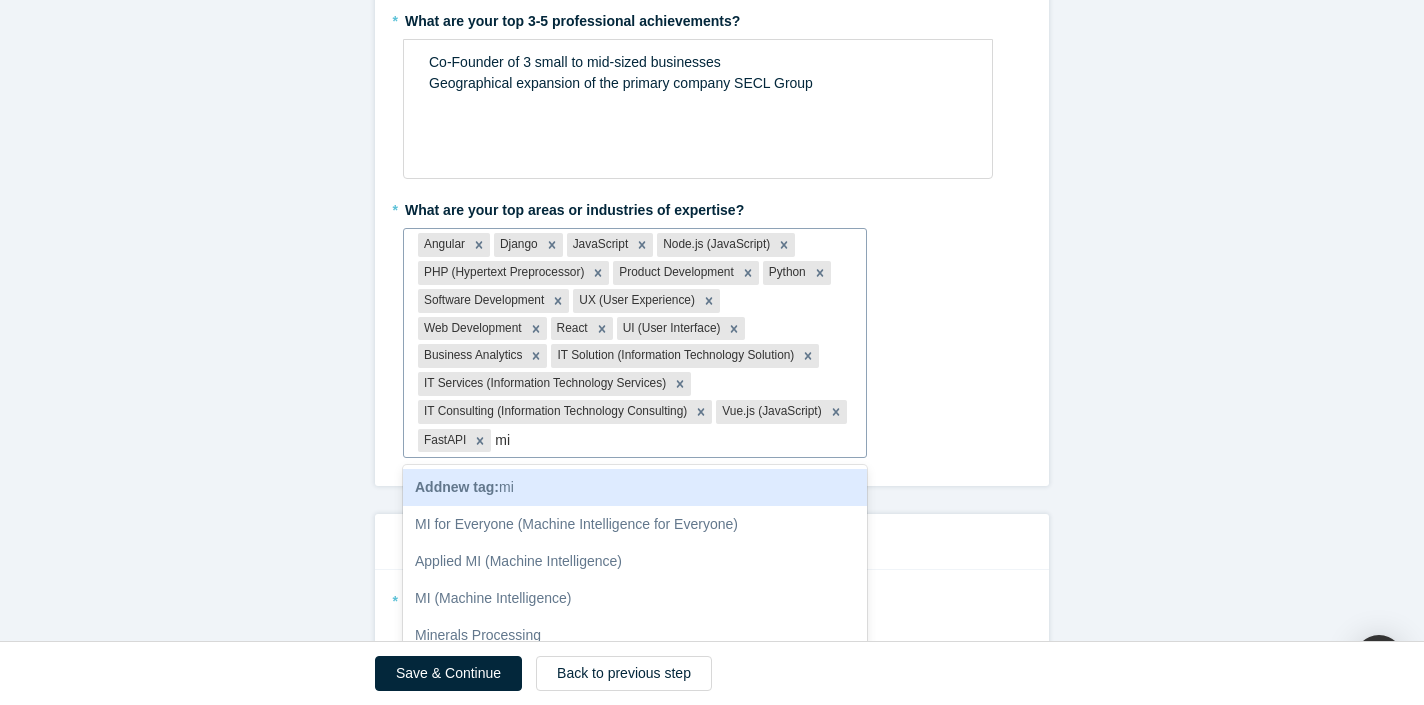 type on "m" 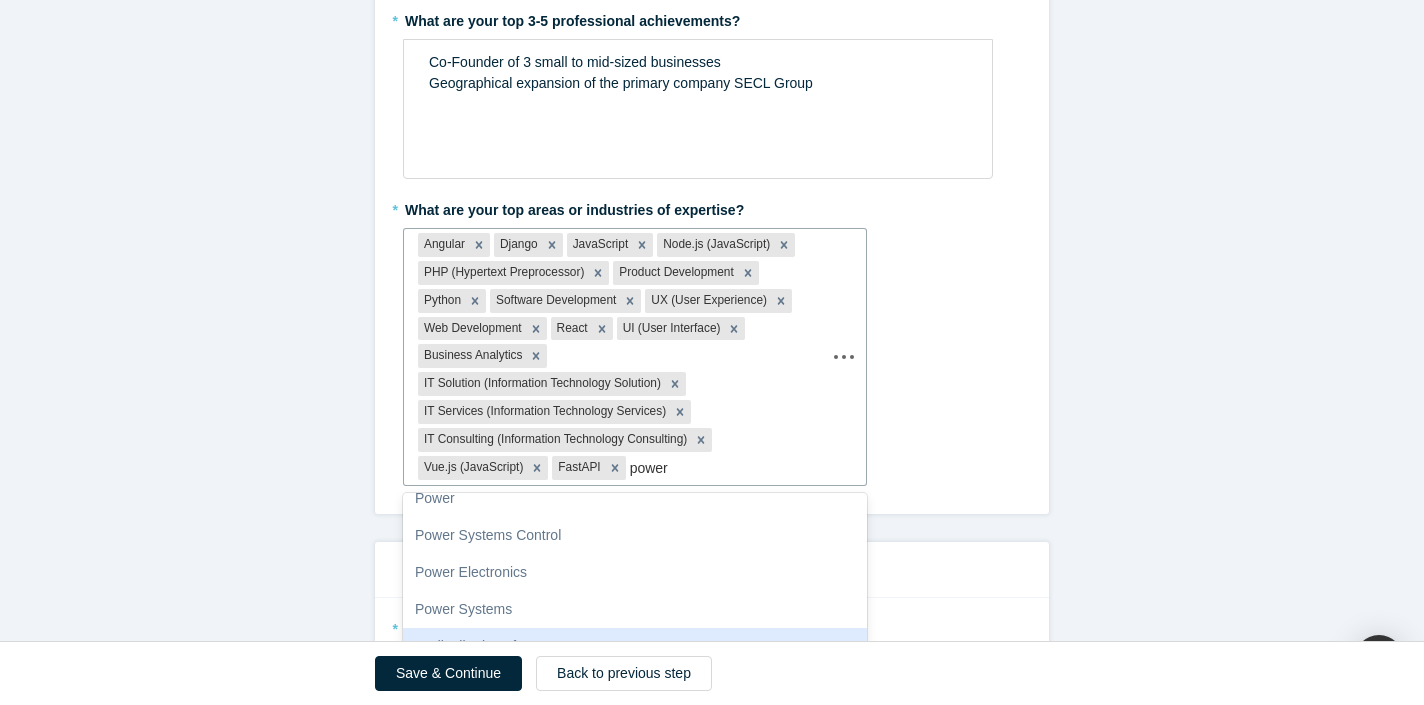 scroll, scrollTop: 0, scrollLeft: 0, axis: both 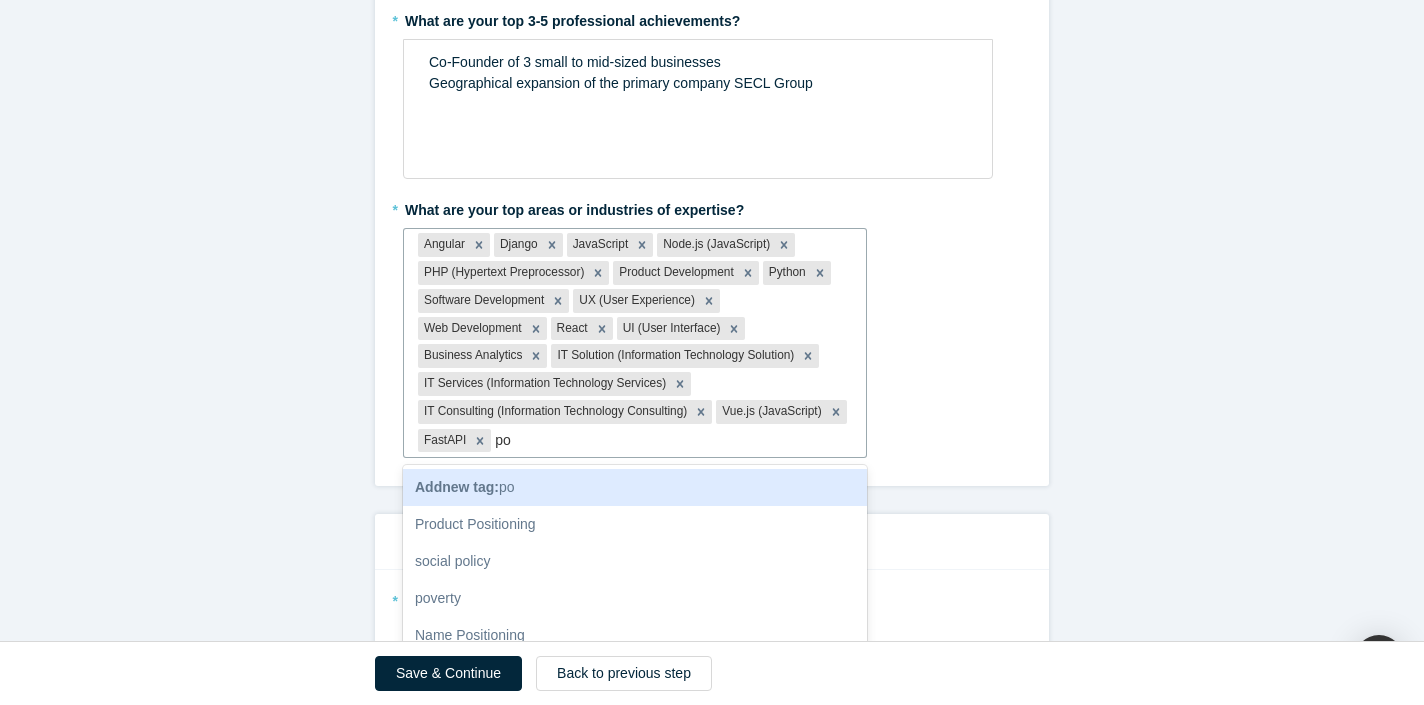 type on "p" 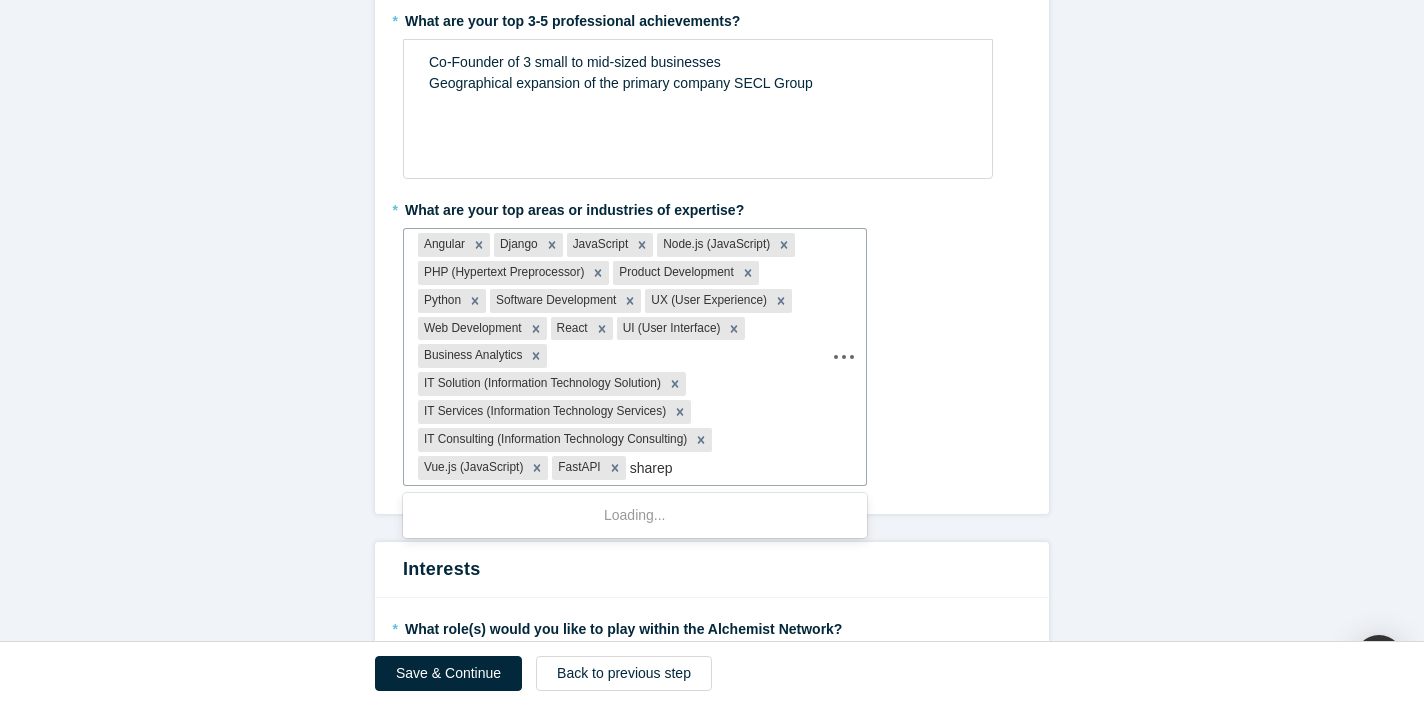 scroll, scrollTop: 0, scrollLeft: 0, axis: both 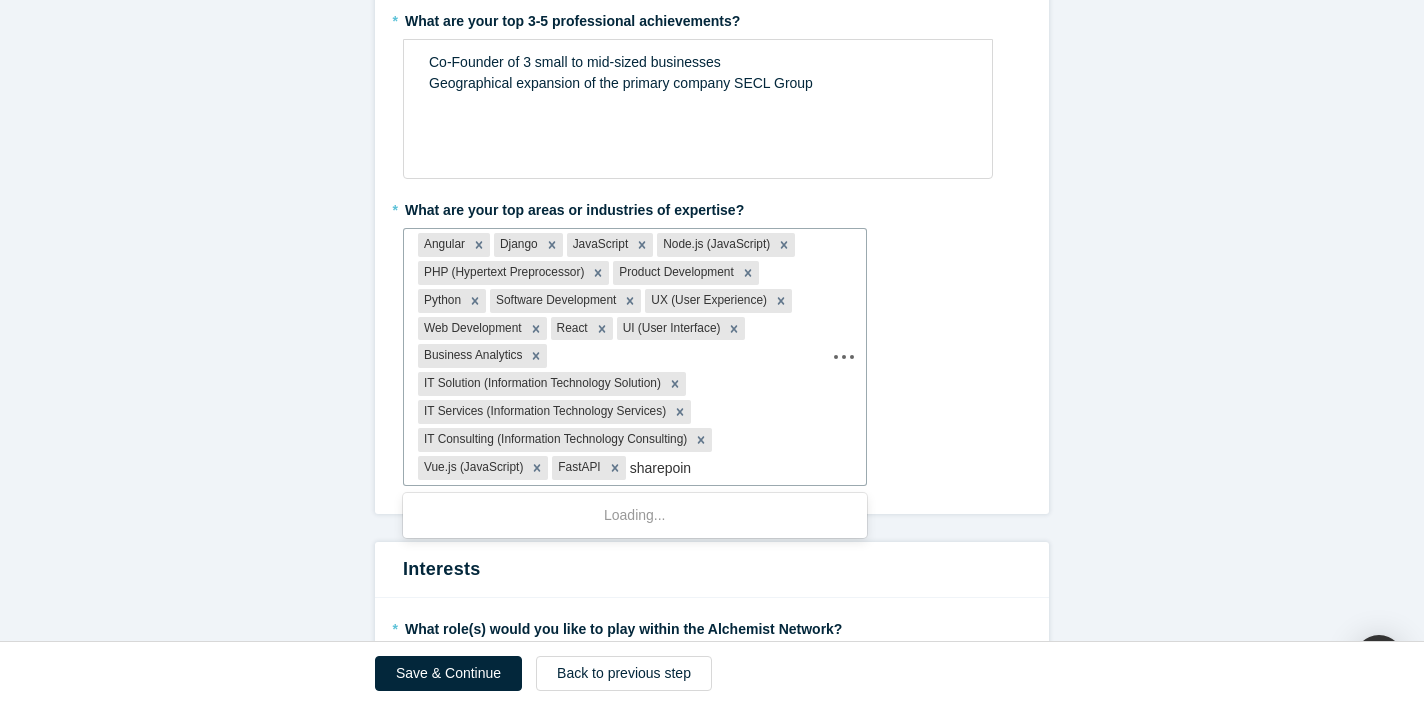 type on "sharepoint" 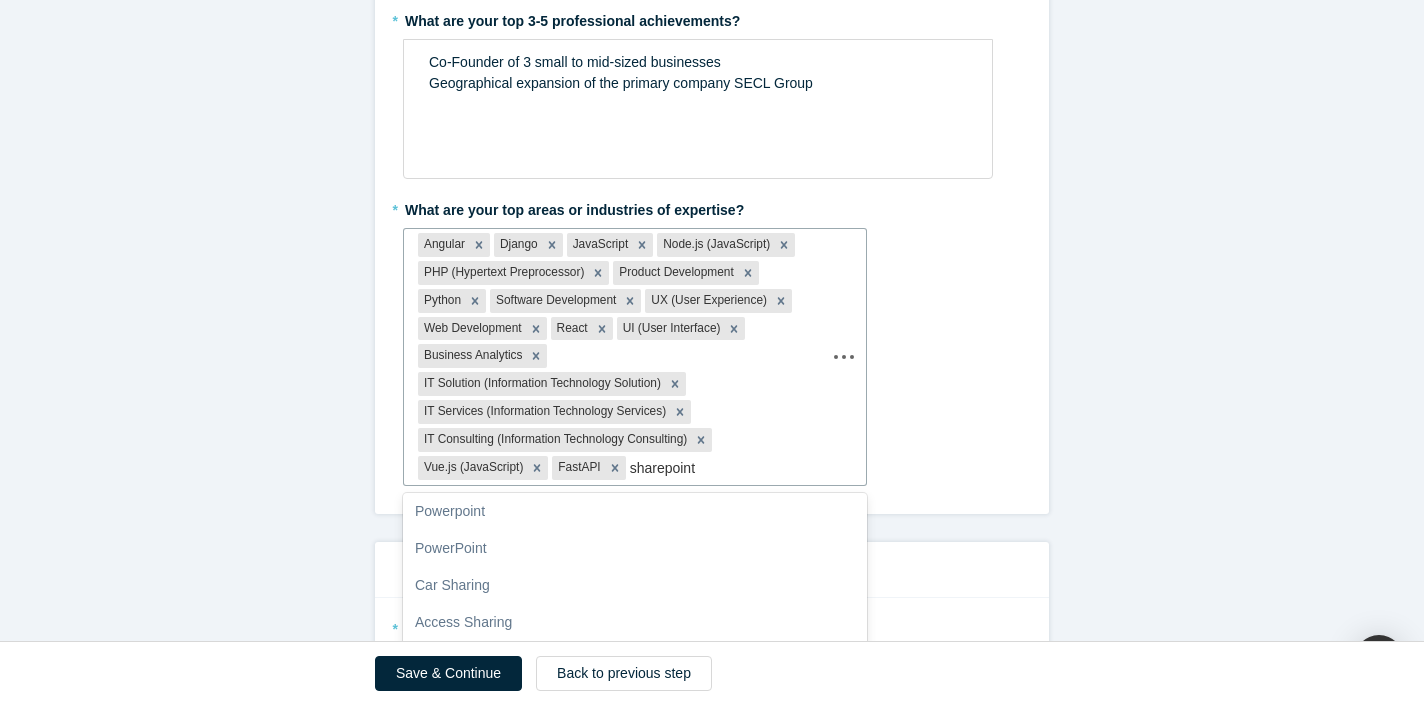 scroll, scrollTop: 116, scrollLeft: 0, axis: vertical 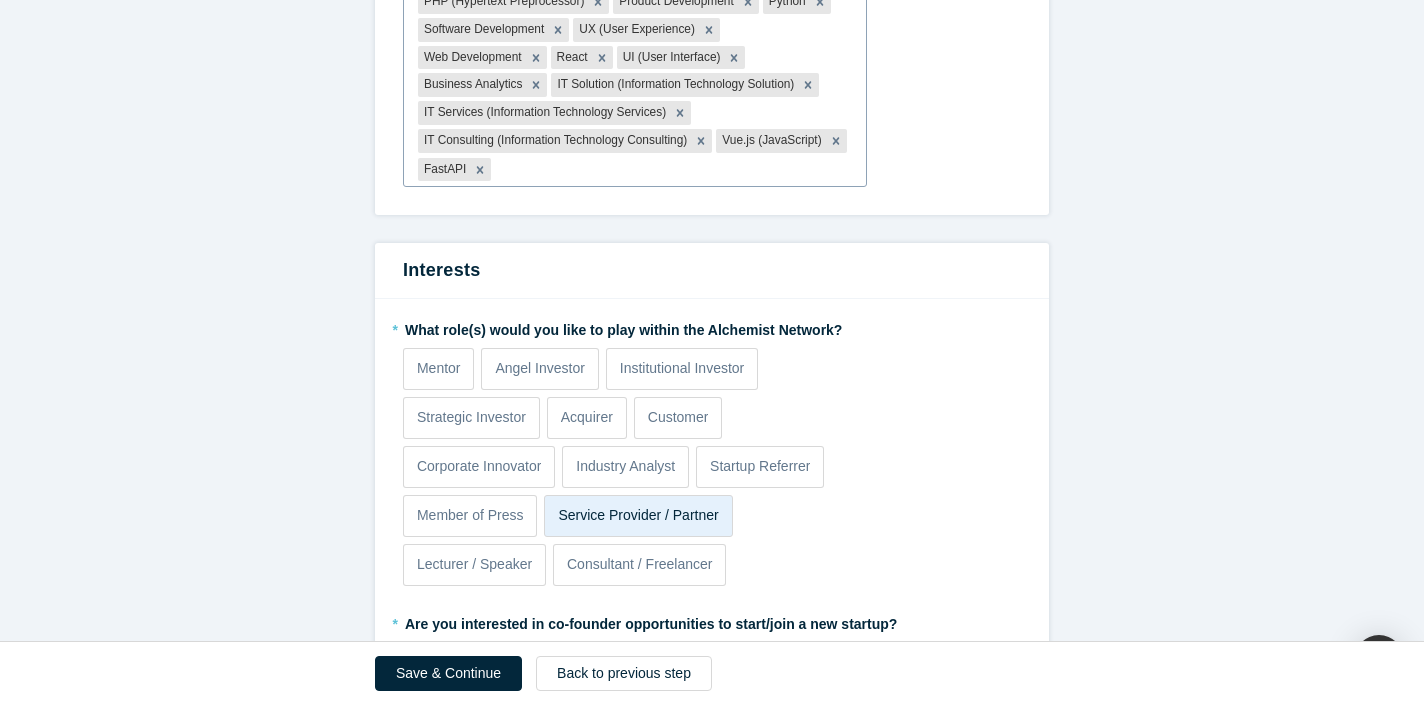 click at bounding box center (673, 169) 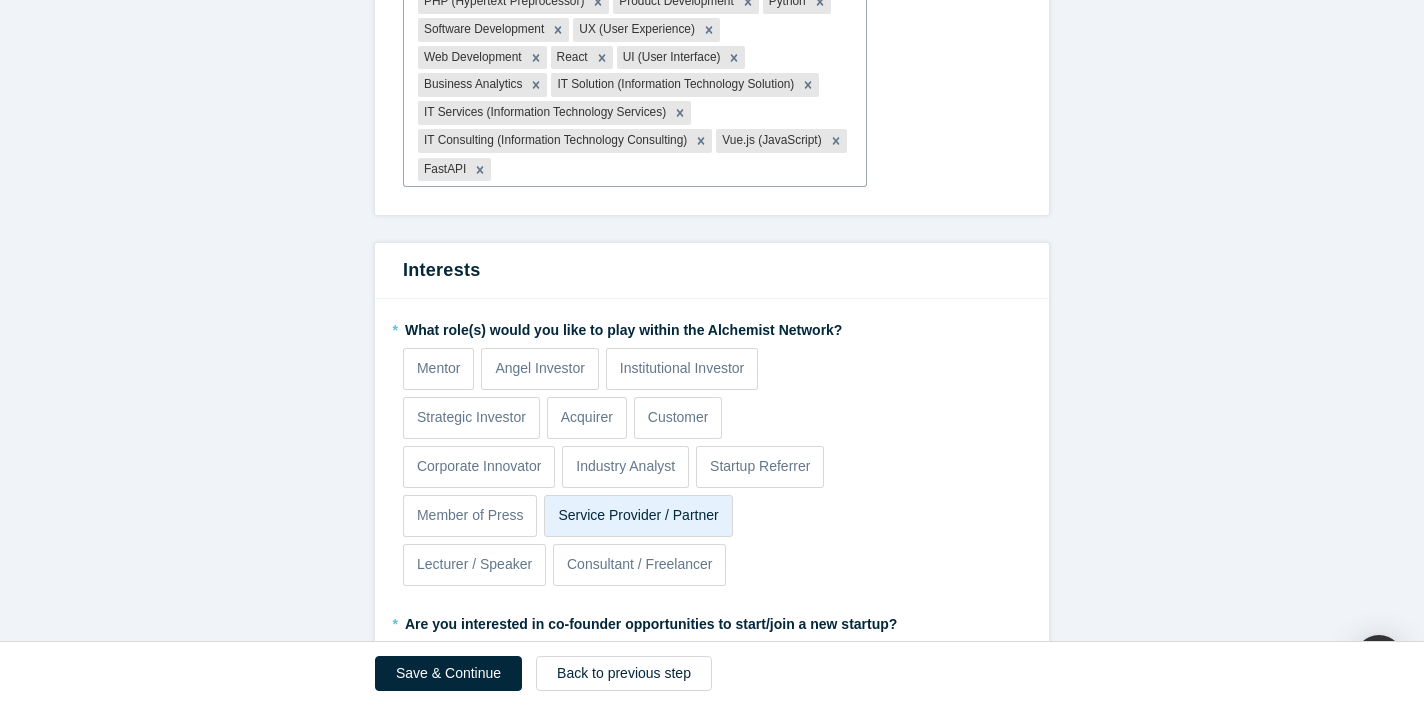 scroll, scrollTop: 243, scrollLeft: 0, axis: vertical 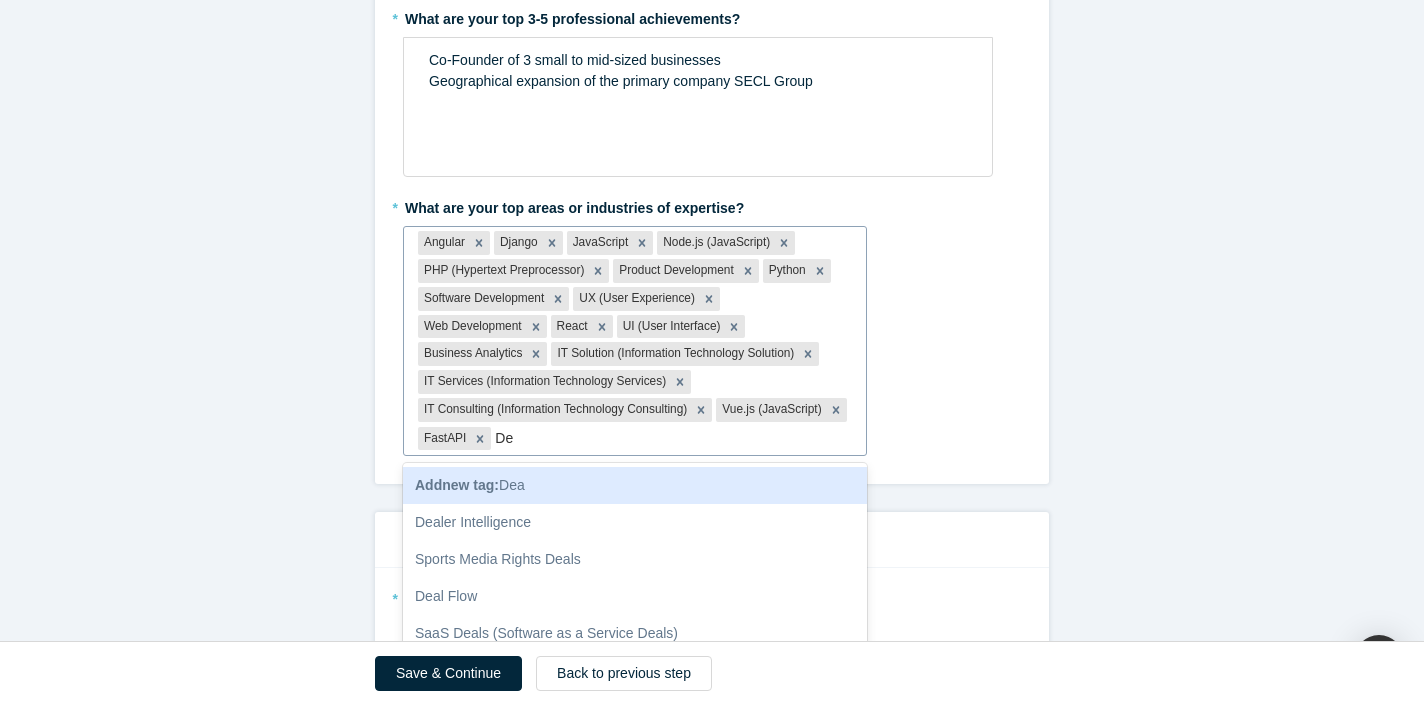 type on "D" 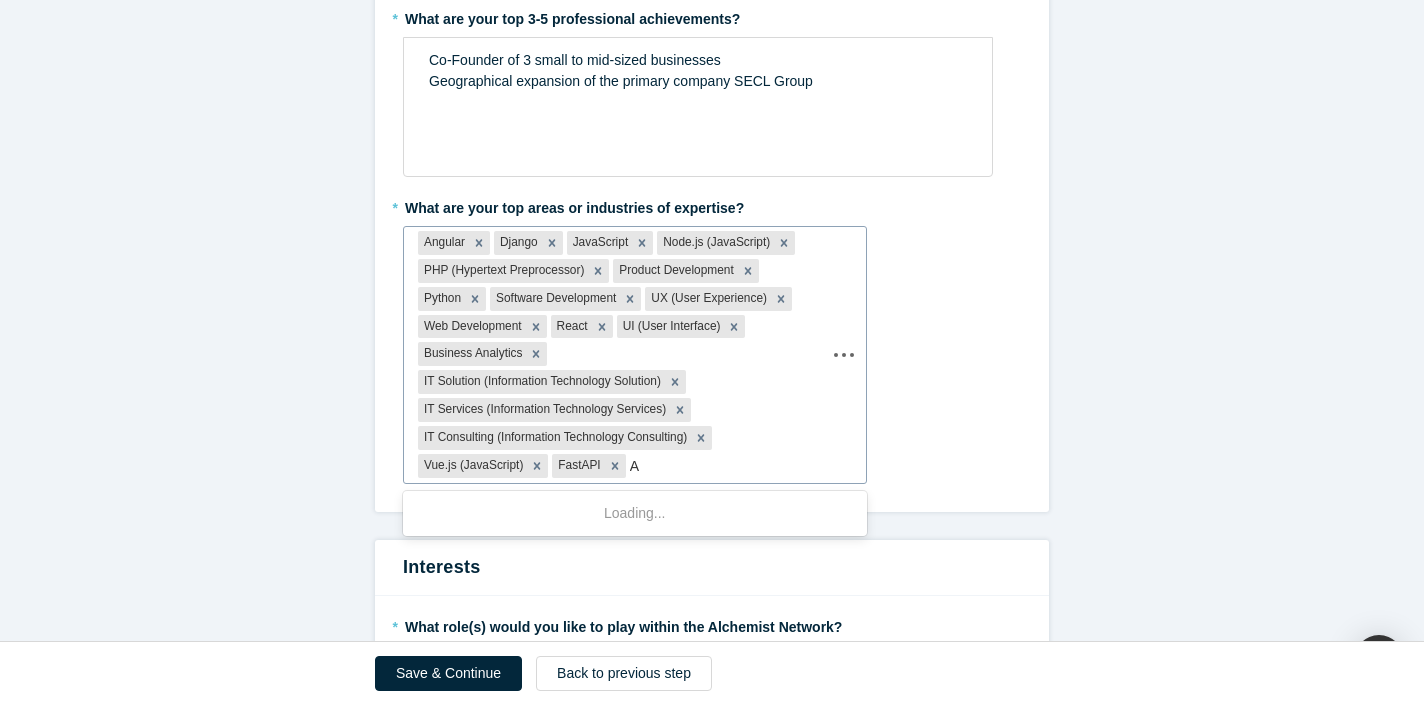 type on "AI" 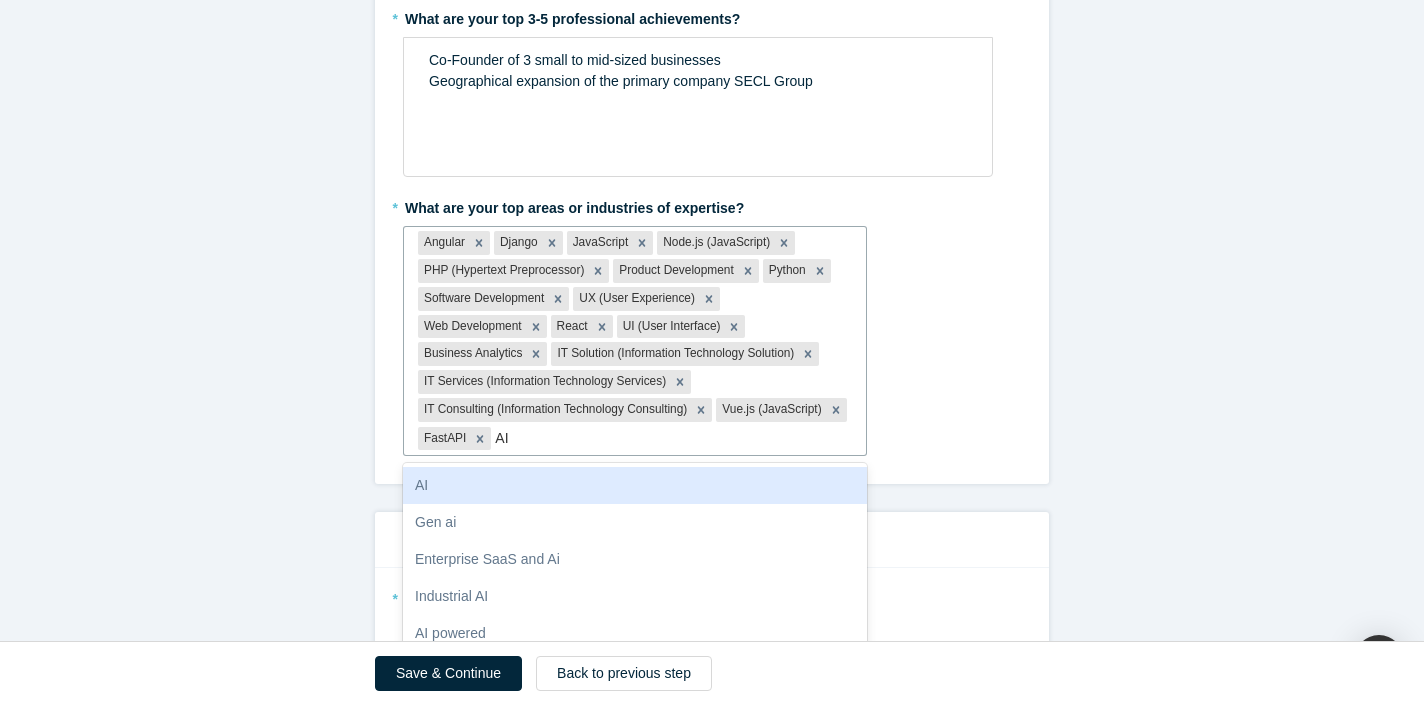 click on "AI" at bounding box center [635, 485] 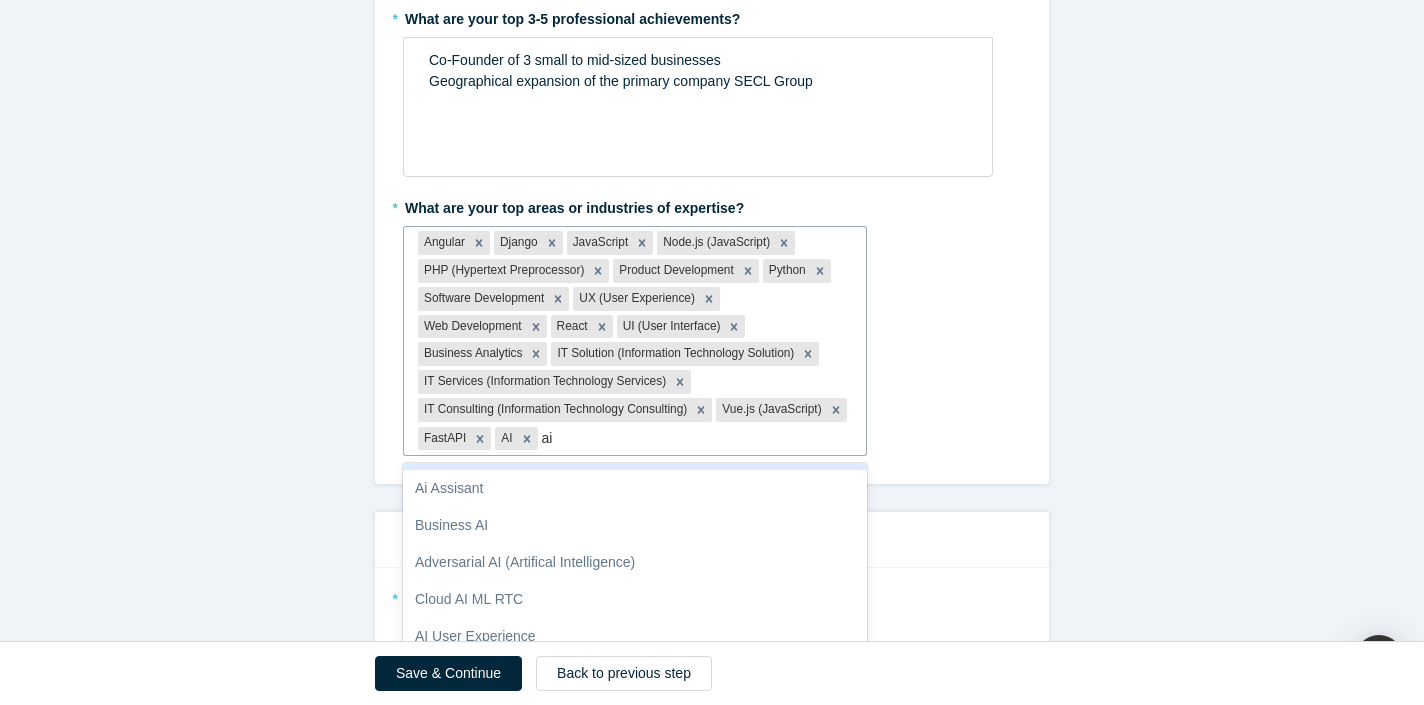 scroll, scrollTop: 411, scrollLeft: 0, axis: vertical 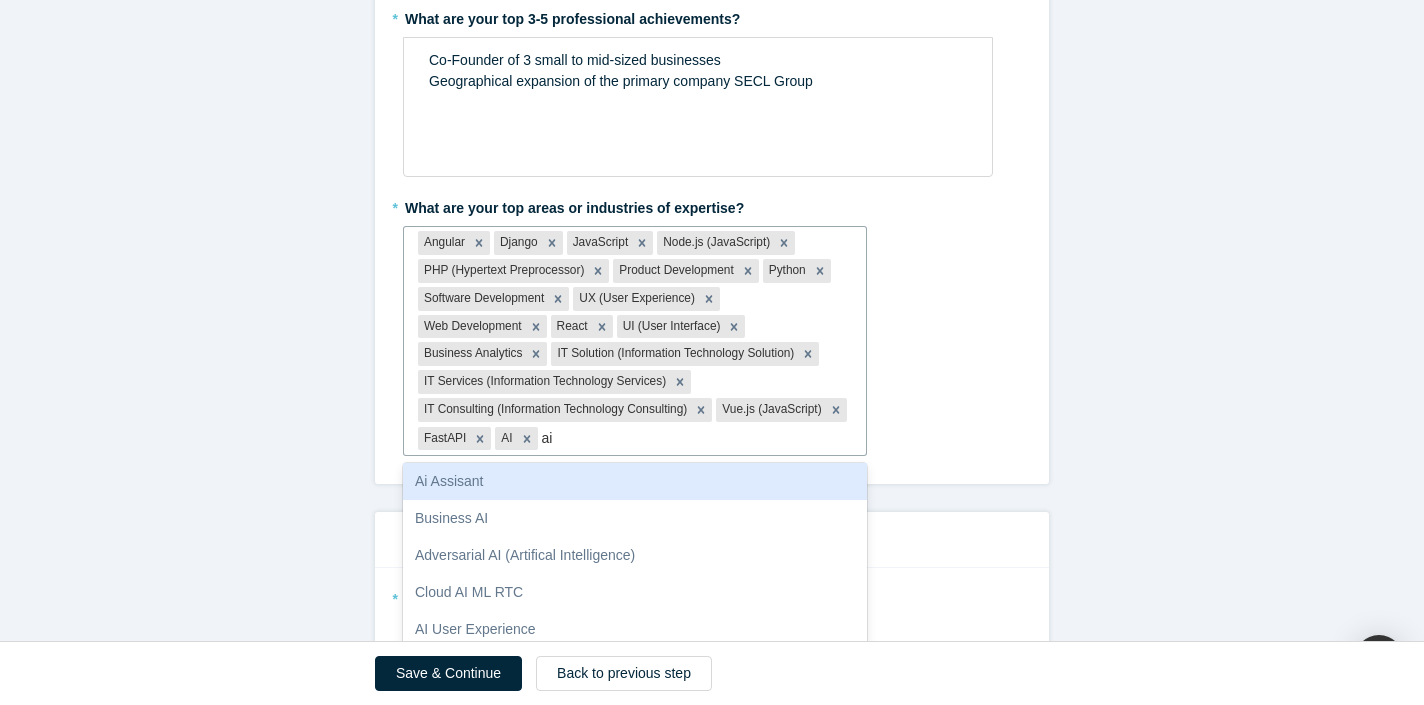 click on "Ai Assisant" at bounding box center [635, 481] 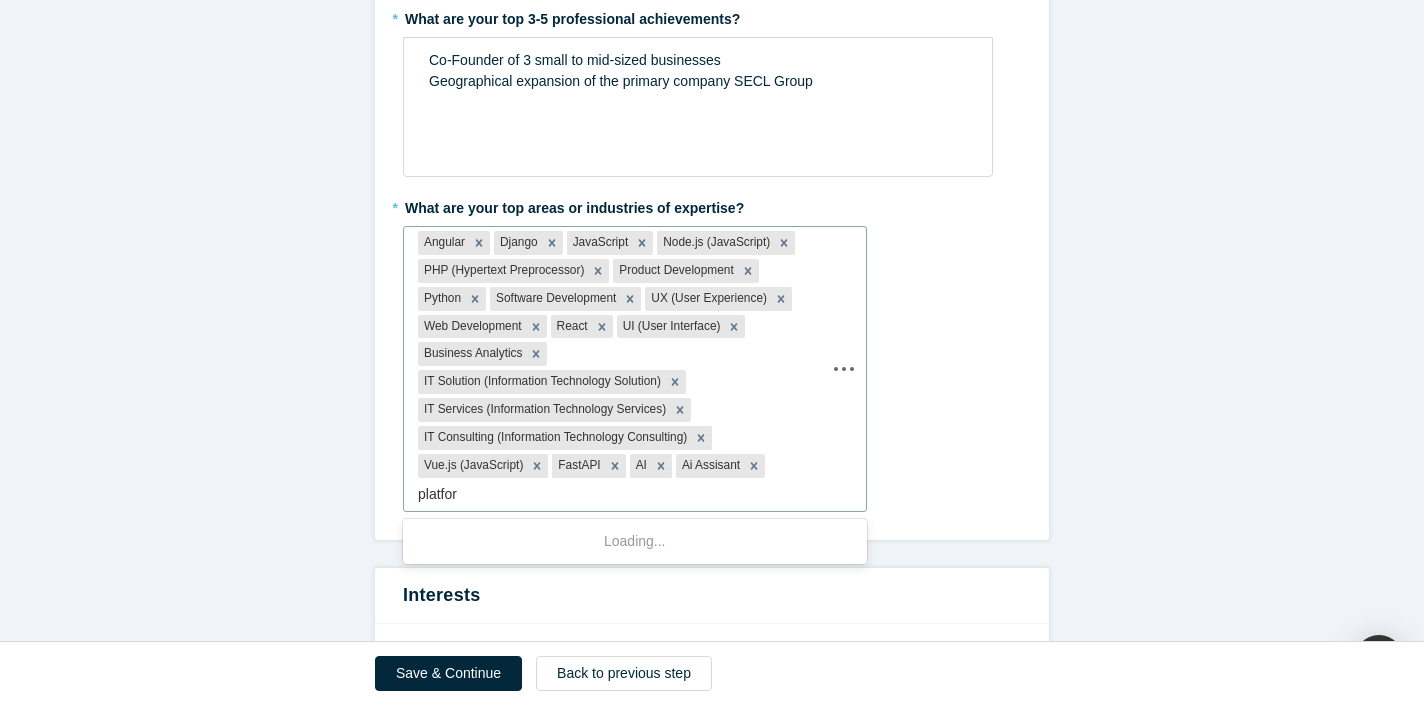 type on "platform" 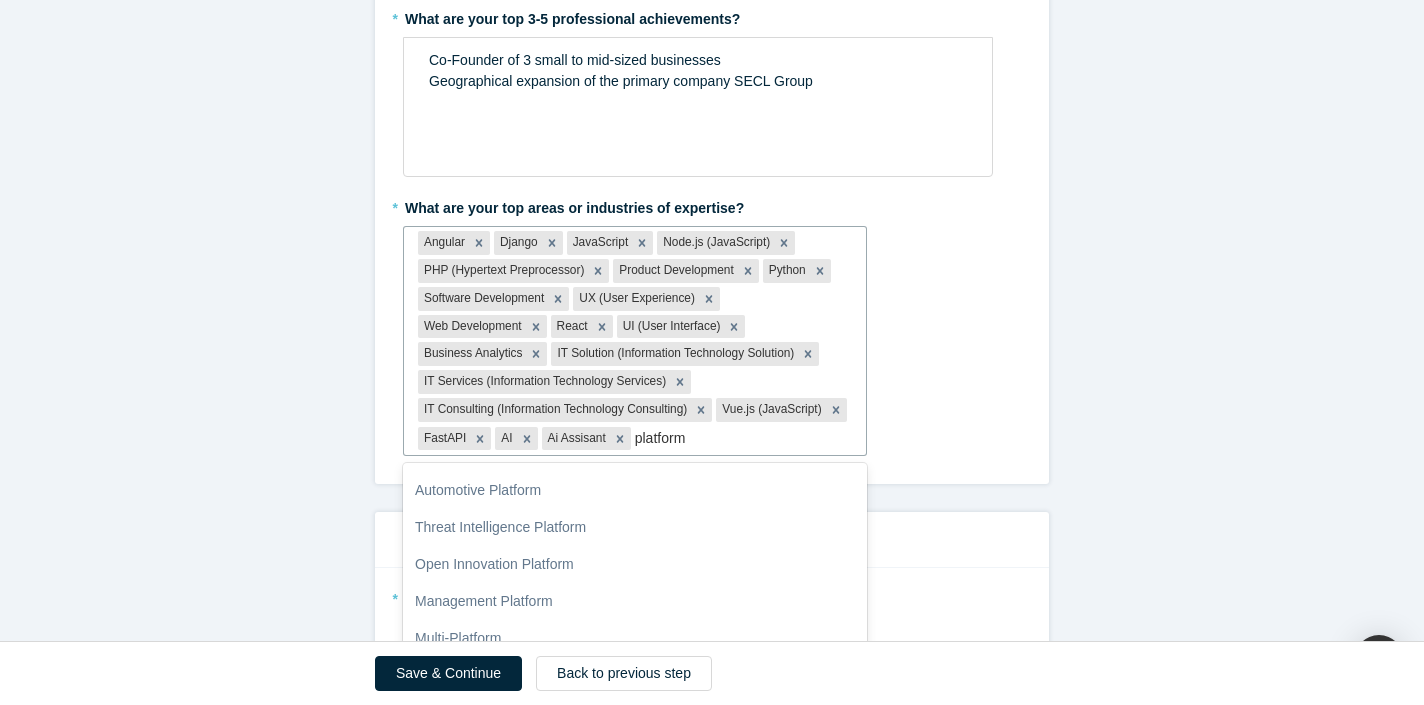 scroll, scrollTop: 252, scrollLeft: 0, axis: vertical 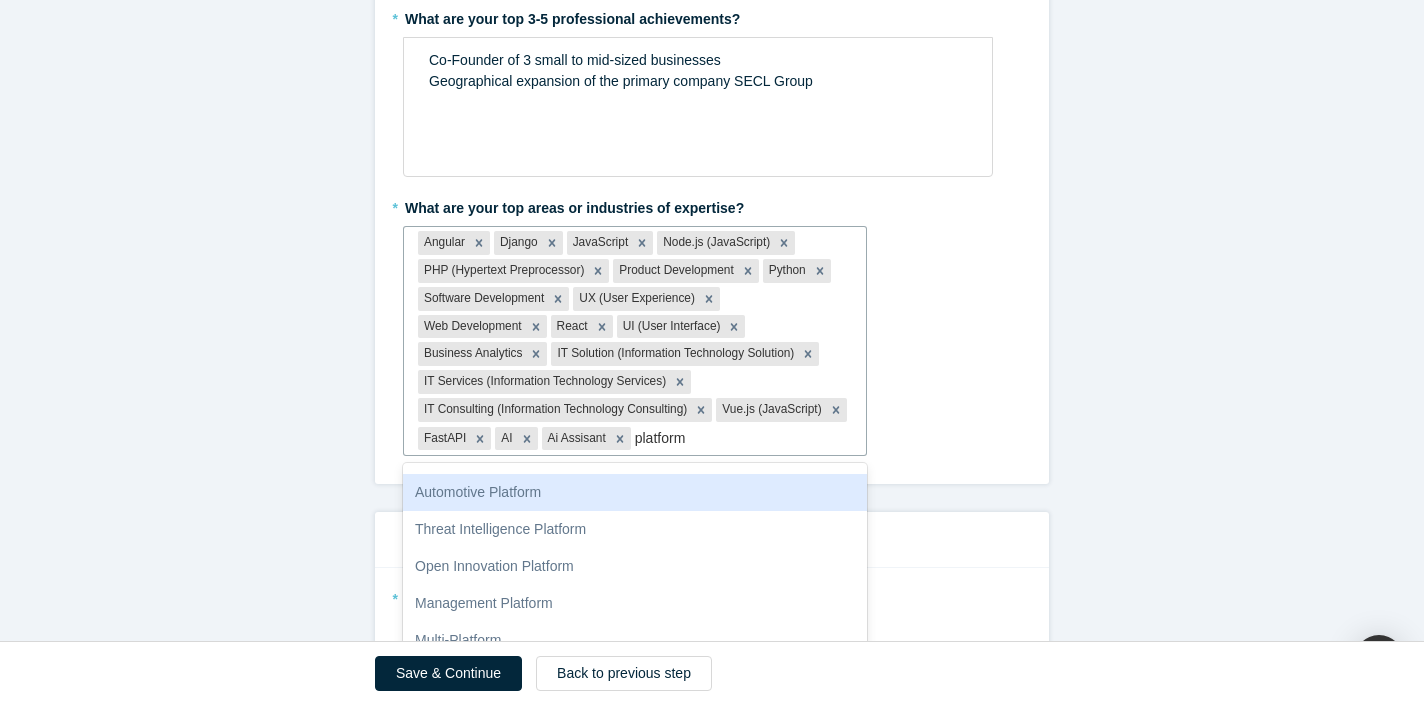 click on "Automotive Platform" at bounding box center (635, 492) 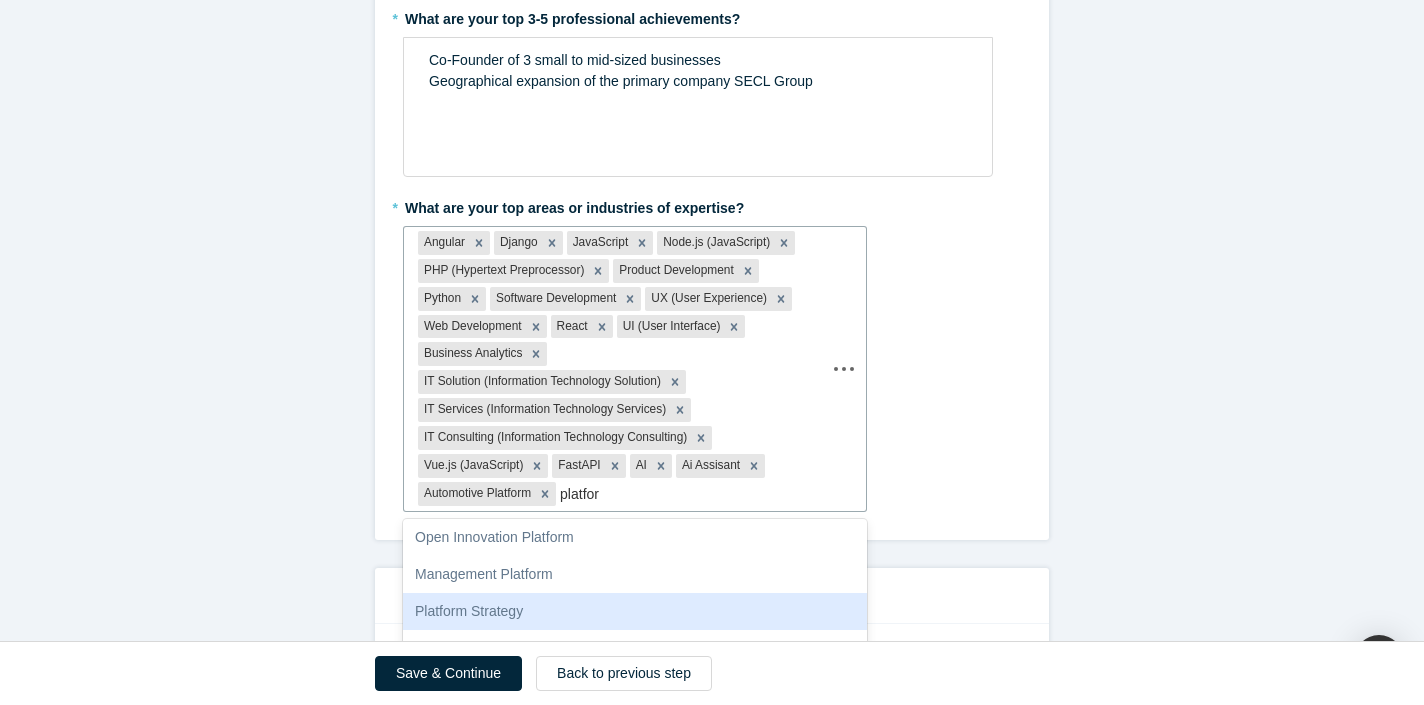 scroll, scrollTop: 788, scrollLeft: 0, axis: vertical 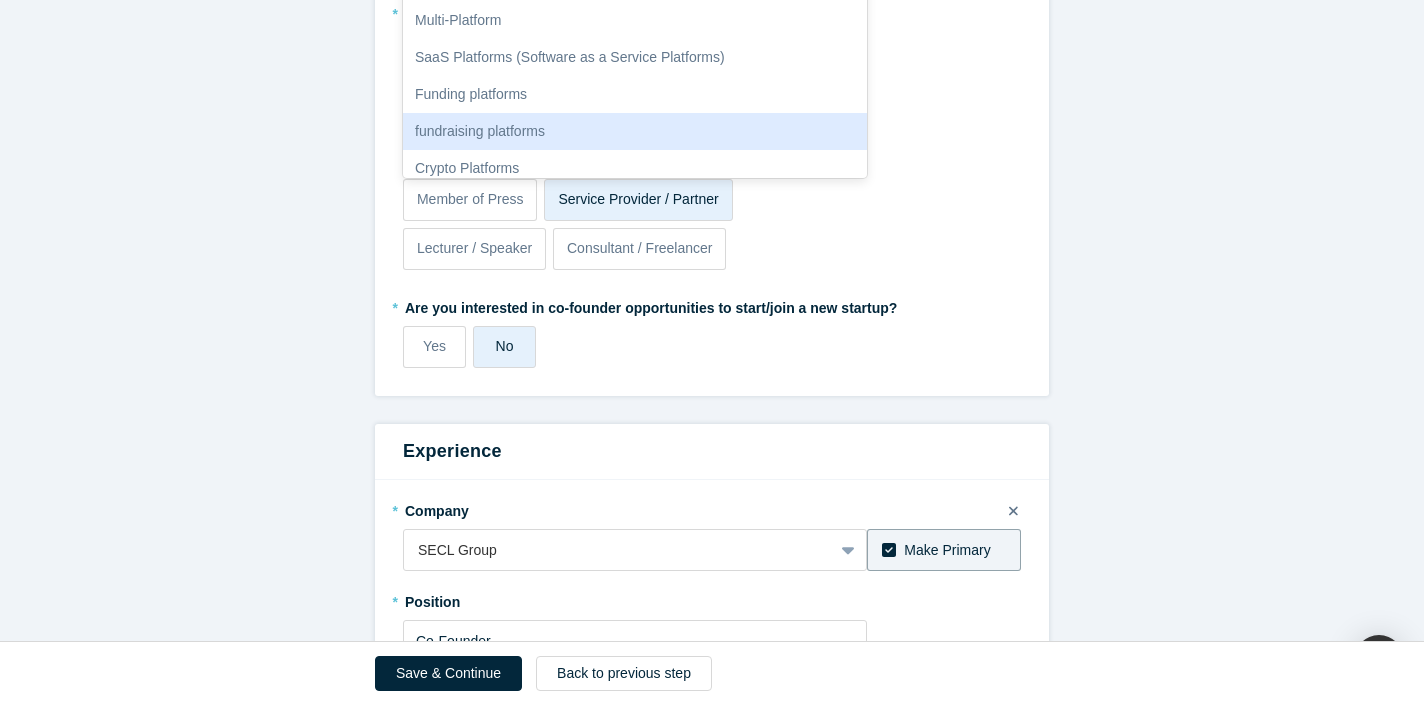 type on "platfor" 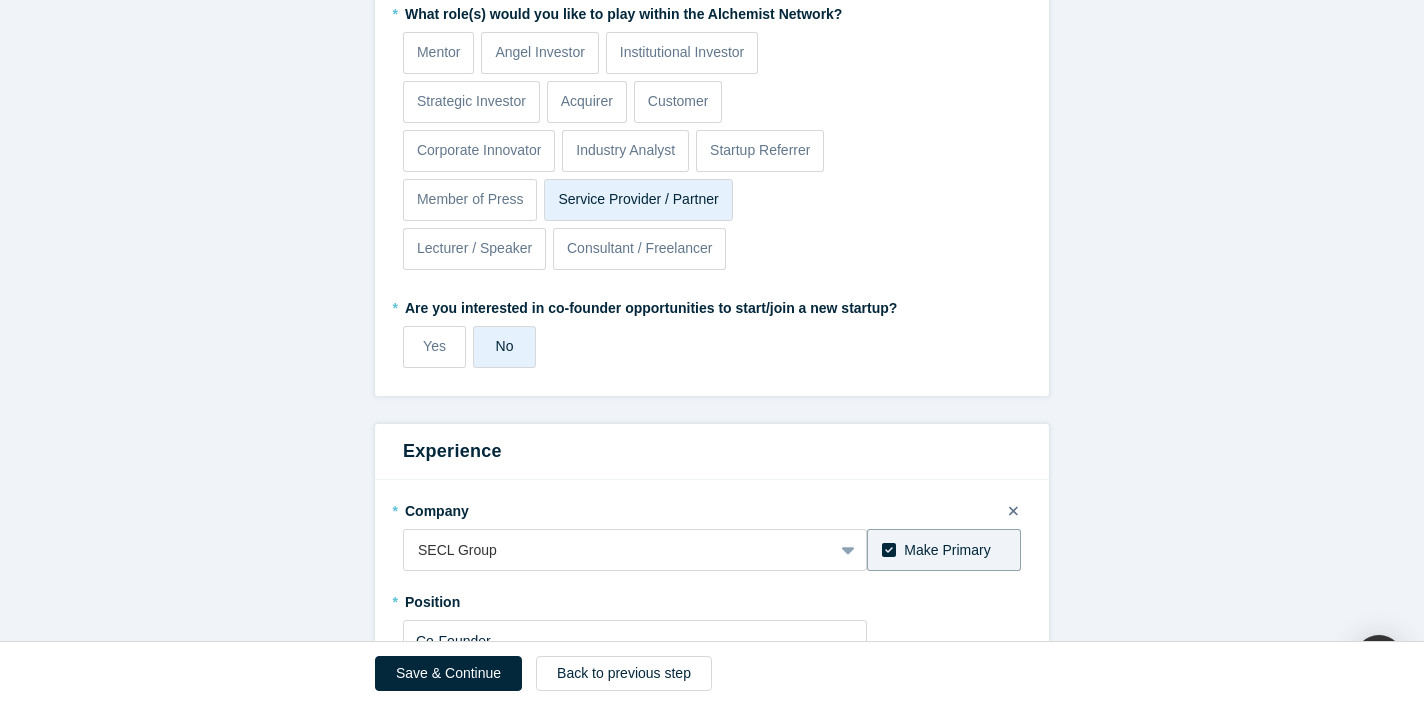 click on "Achievements   * What are your top 3-5 professional achievements? Co-Founder of 3 small to mid-sized businesses Geographical expansion of the primary company SECL Group * What are your top areas or industries of expertise? Angular Django JavaScript Node.js (JavaScript) PHP (Hypertext Preprocessor) Product Development Python Software Development UX (User Experience) Web Development React UI (User Interface) Business Analytics IT Solution (Information Technology Solution) IT Services (Information Technology Services) IT Consulting (Information Technology Consulting) Vue.js (JavaScript) FastAPI AI Ai Assisant Automotive Platform
To pick up a draggable item, press the space bar.
While dragging, use the arrow keys to move the item.
Press space again to drop the item in its new position, or press escape to cancel.
Interests     * What role(s) would you like to play within the Alchemist Network? Mentor Angel Investor Institutional Investor Strategic Investor Acquirer Customer Corporate Innovator * No" at bounding box center (712, 160) 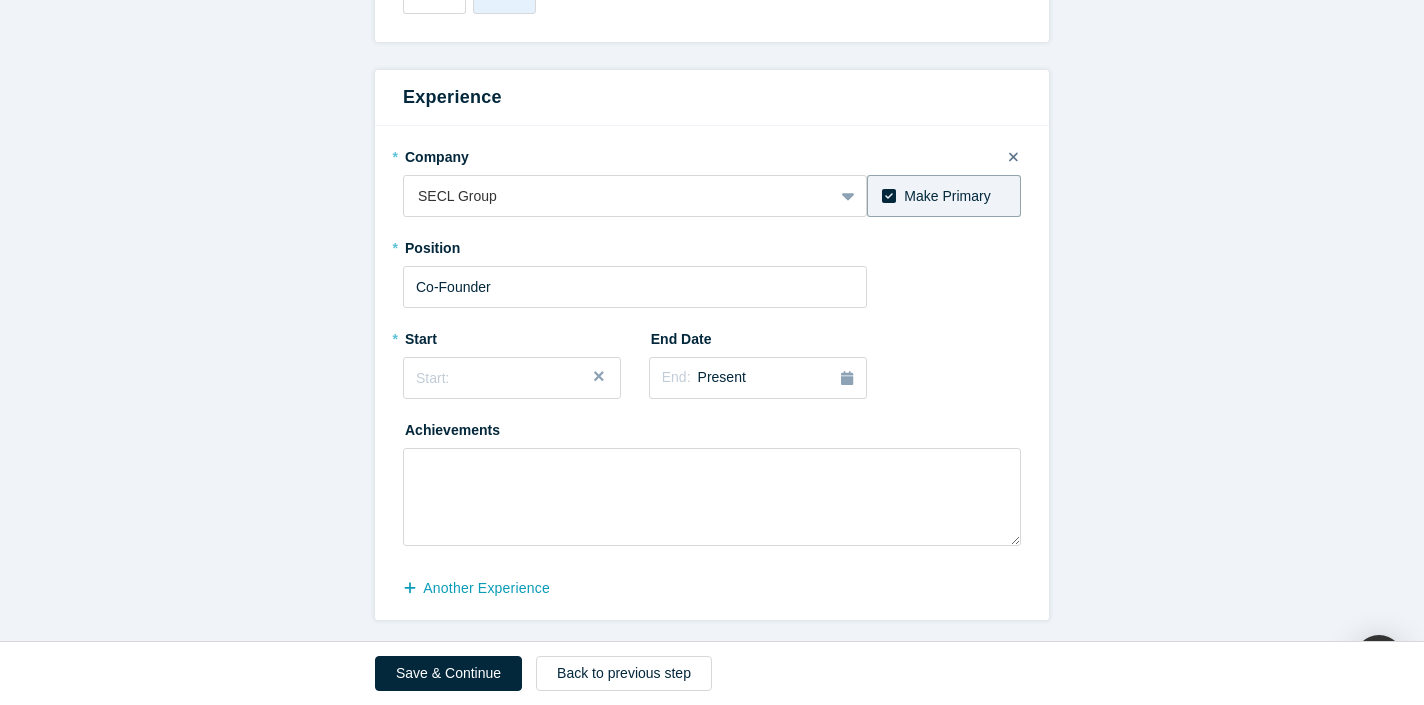 scroll, scrollTop: 1181, scrollLeft: 0, axis: vertical 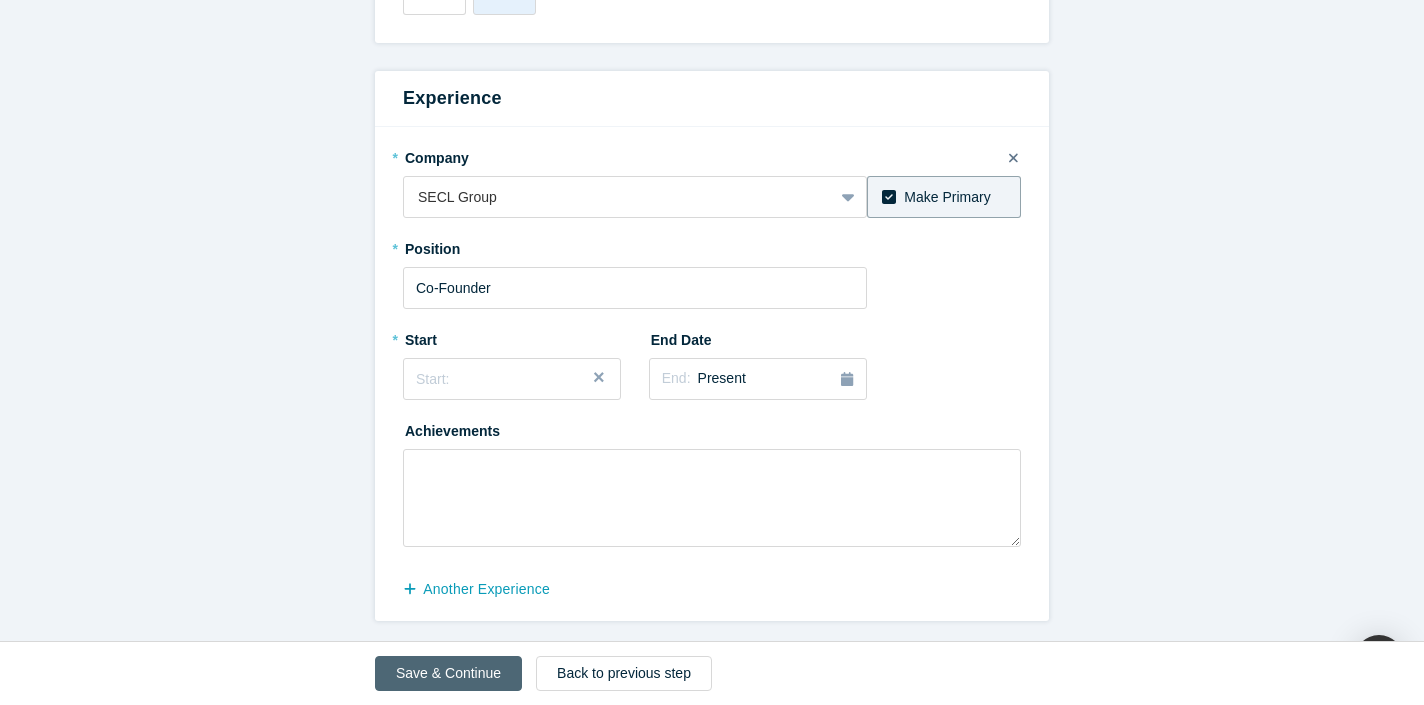 click on "Save & Continue" at bounding box center [448, 673] 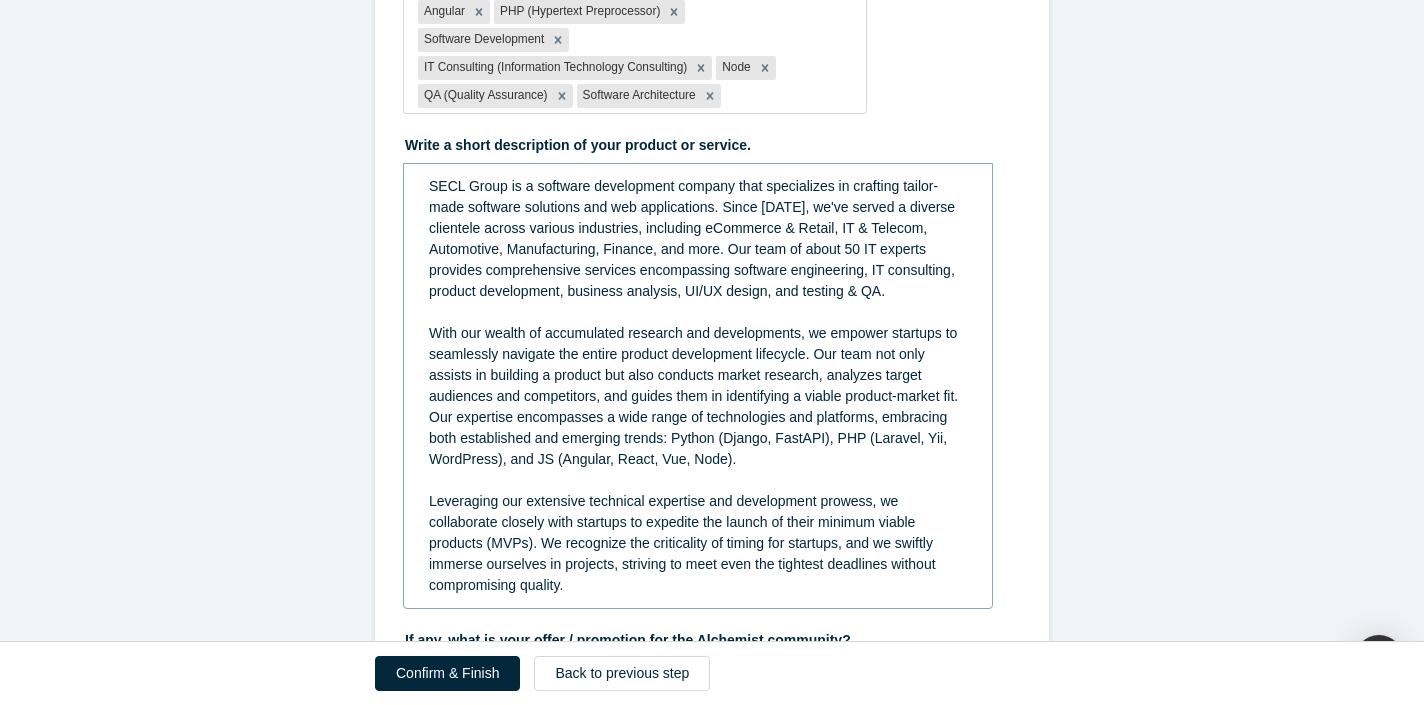 scroll, scrollTop: 457, scrollLeft: 0, axis: vertical 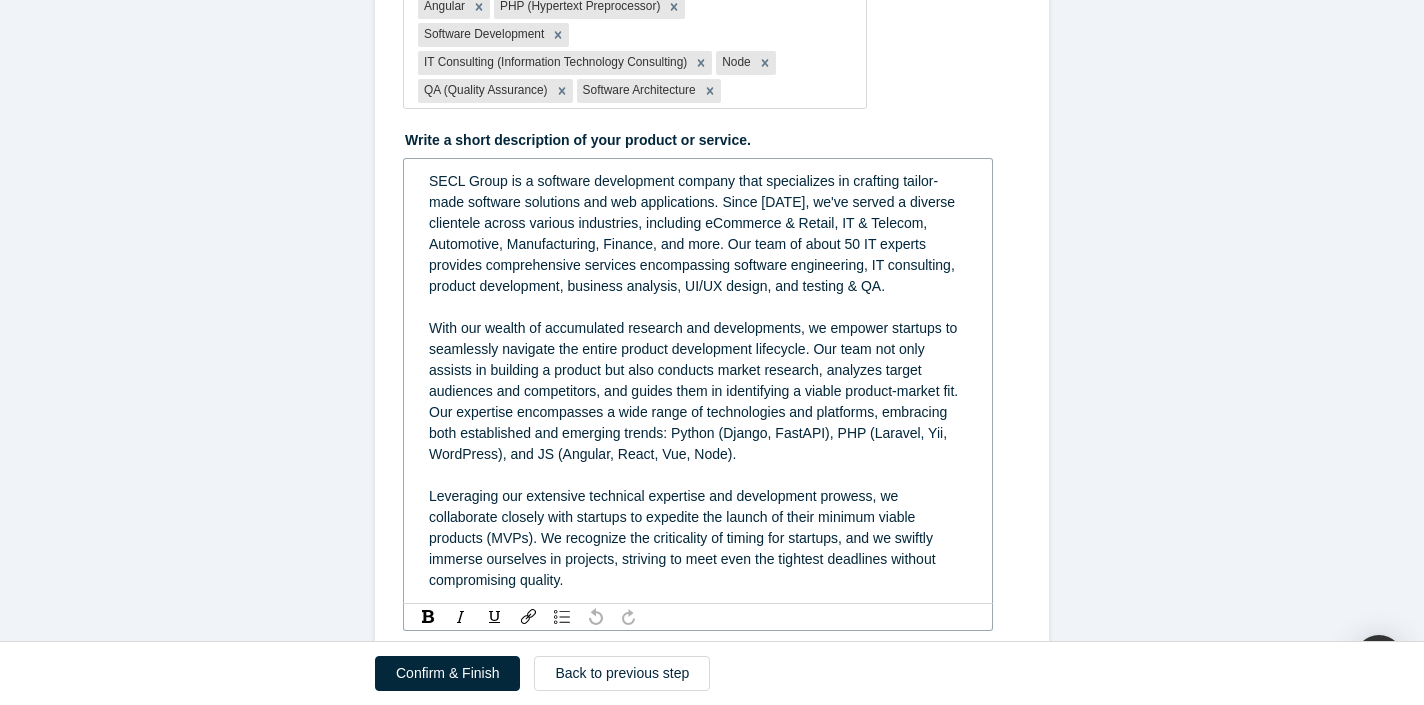 click on "With our wealth of accumulated research and developments, we empower startups to seamlessly navigate the entire product development lifecycle. Our team not only assists in building a product but also conducts market research, analyzes target audiences and competitors, and guides them in identifying a viable product-market fit. Our expertise encompasses a wide range of technologies and platforms, embracing both established and emerging trends: Python (Django, FastAPI), PHP (Laravel, Yii, WordPress), and JS (Angular, React, Vue, Node)." at bounding box center (695, 391) 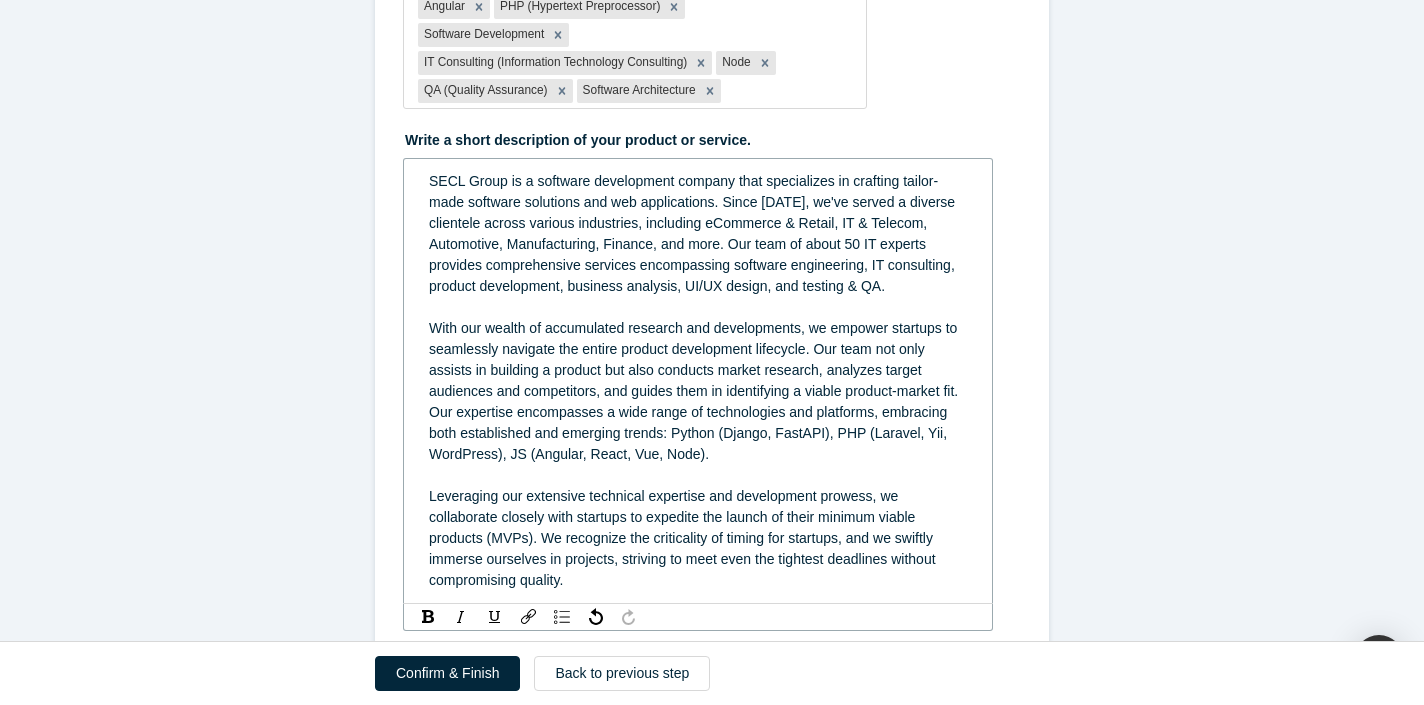 click on "With our wealth of accumulated research and developments, we empower startups to seamlessly navigate the entire product development lifecycle. Our team not only assists in building a product but also conducts market research, analyzes target audiences and competitors, and guides them in identifying a viable product-market fit. Our expertise encompasses a wide range of technologies and platforms, embracing both established and emerging trends: Python (Django, FastAPI), PHP (Laravel, Yii, WordPress), JS (Angular, React, Vue, Node)." at bounding box center [695, 391] 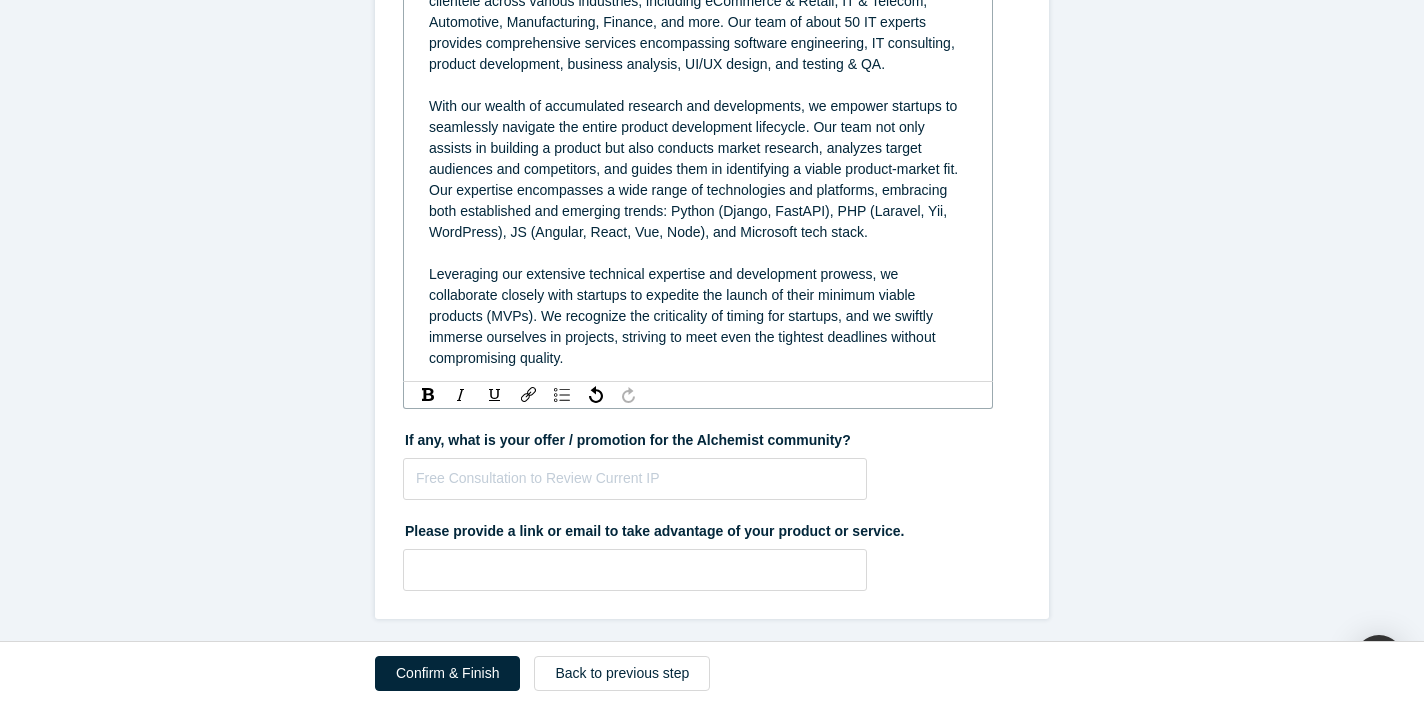 scroll, scrollTop: 677, scrollLeft: 0, axis: vertical 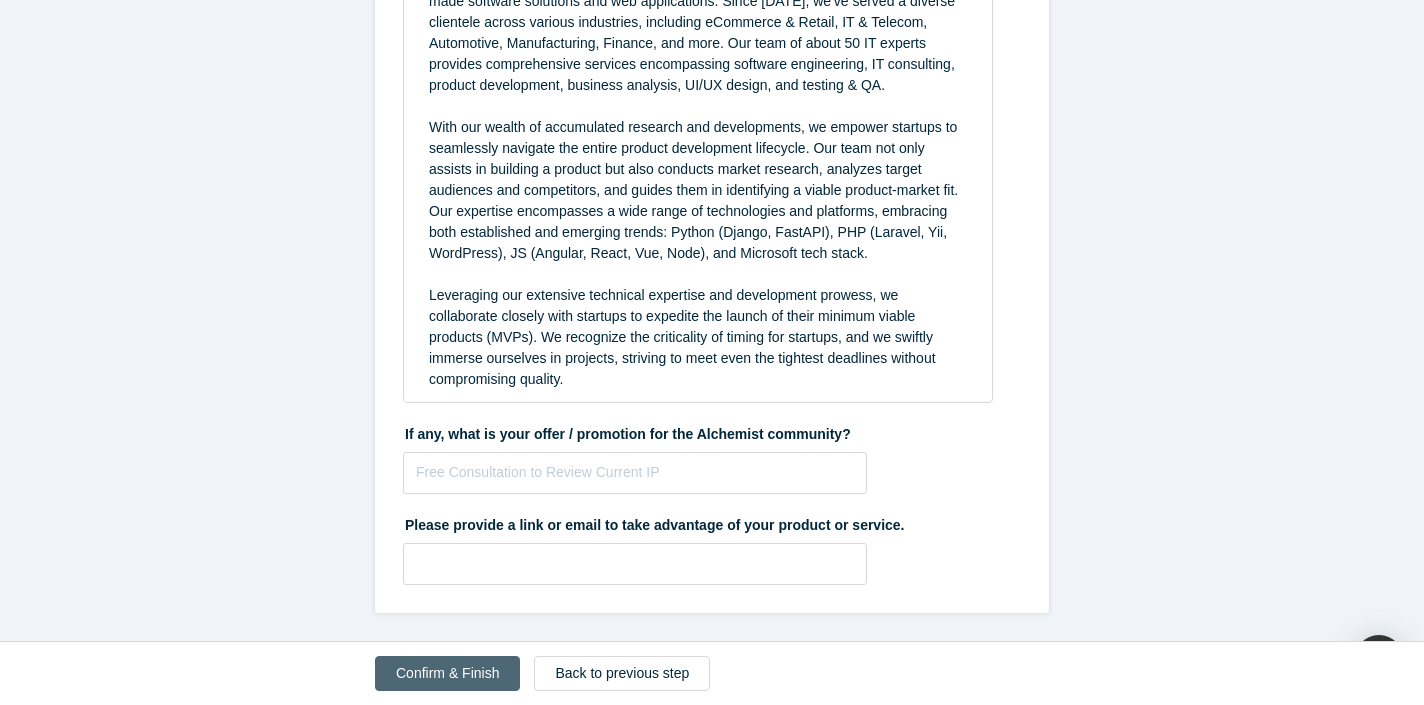 click on "Confirm & Finish" at bounding box center [447, 673] 